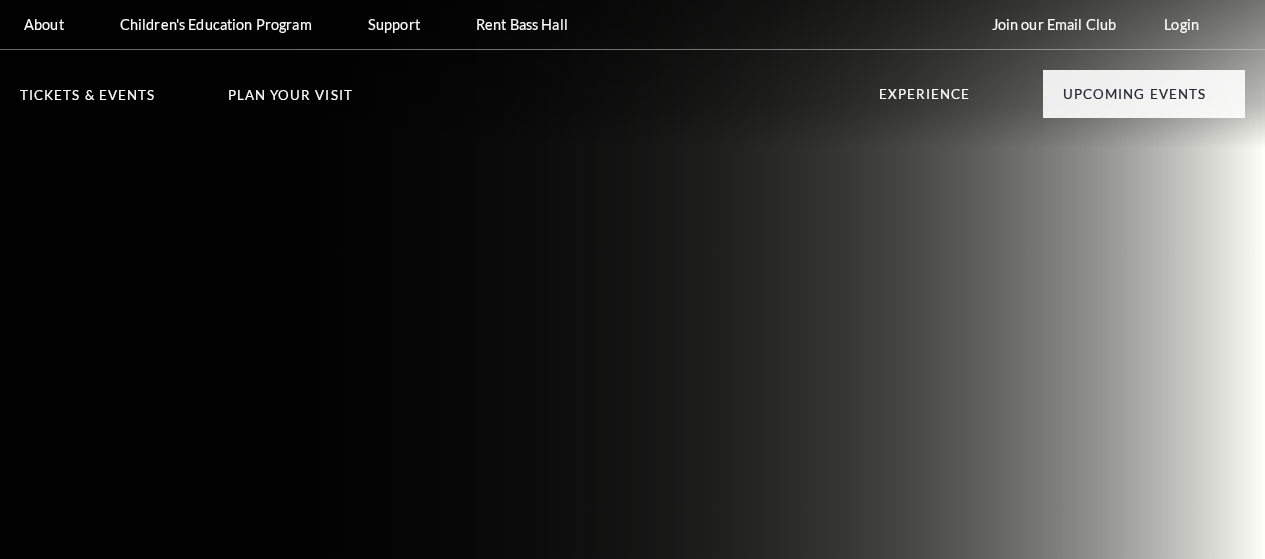 scroll, scrollTop: 0, scrollLeft: 0, axis: both 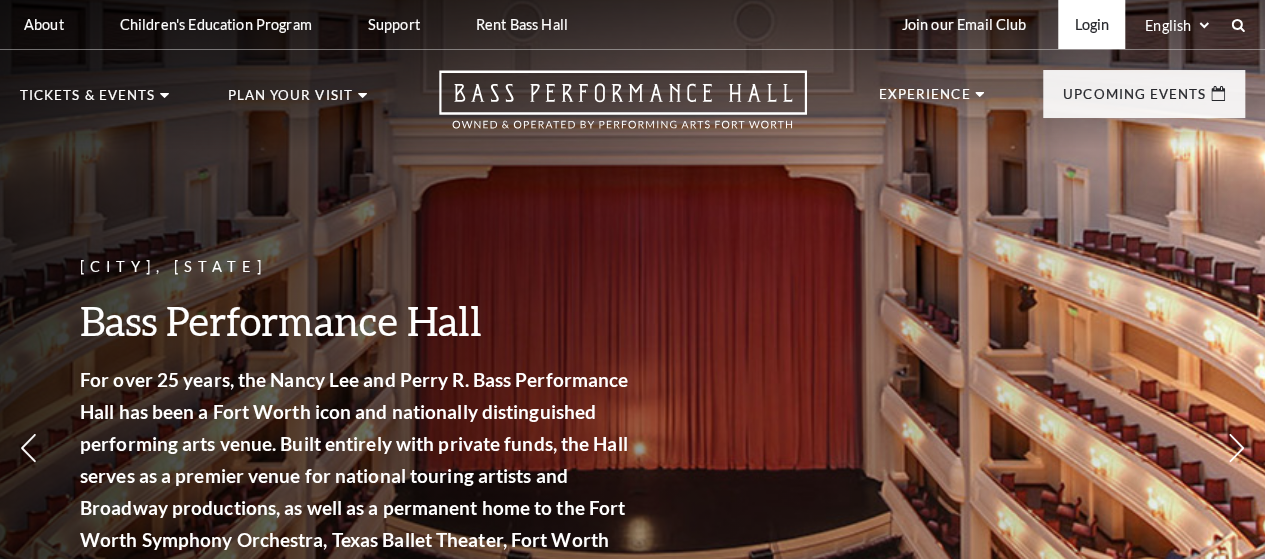 click on "Login" at bounding box center [1091, 24] 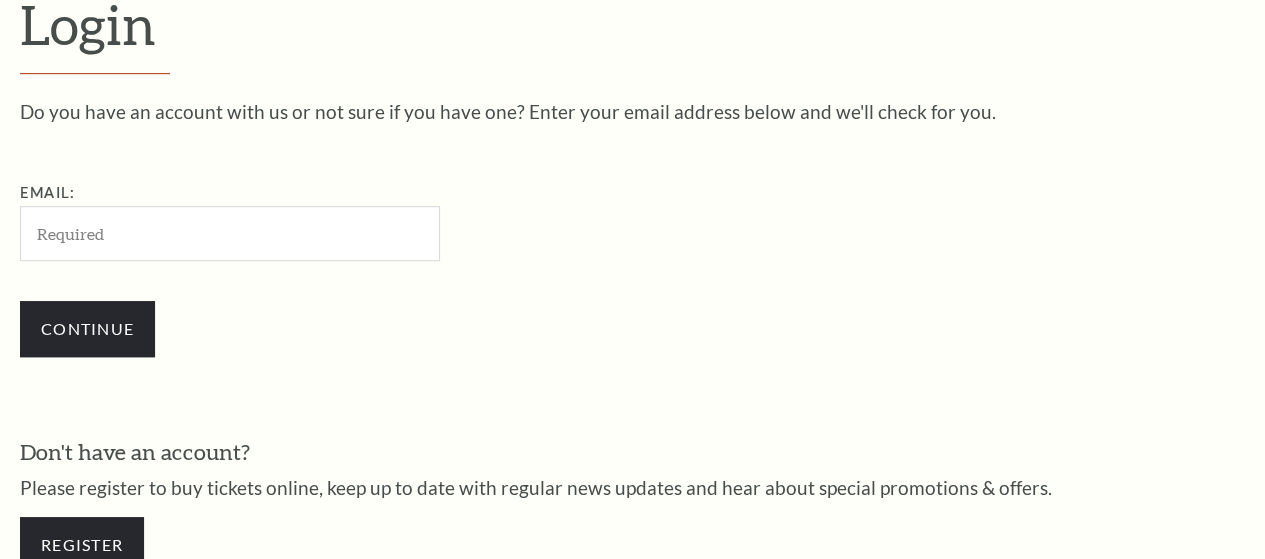 scroll, scrollTop: 0, scrollLeft: 0, axis: both 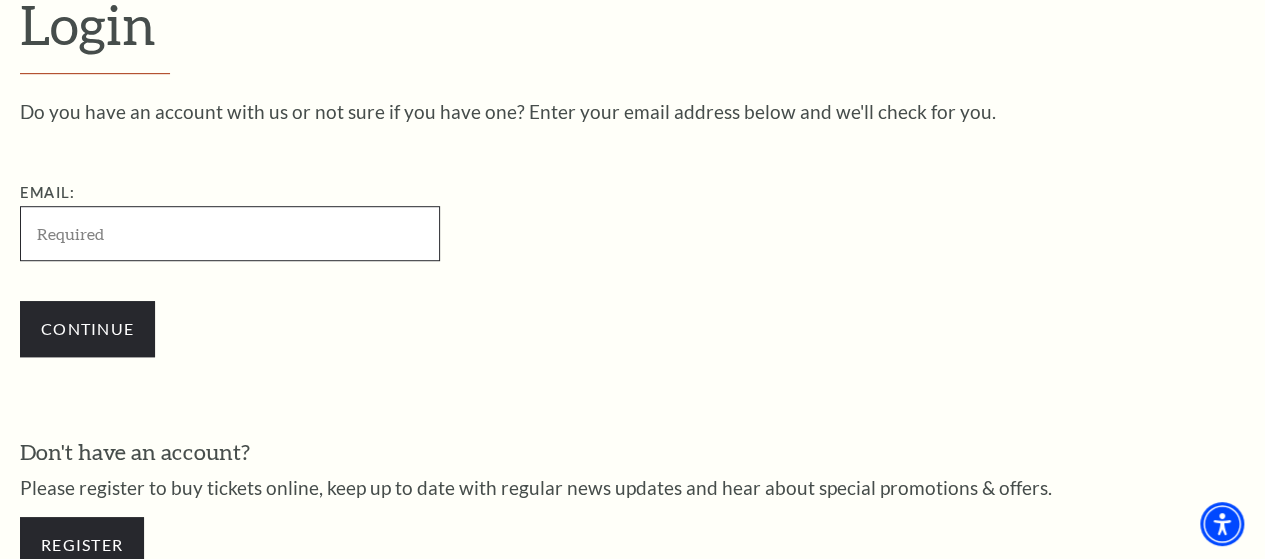paste on "[USERNAME]@[DOMAIN].com" 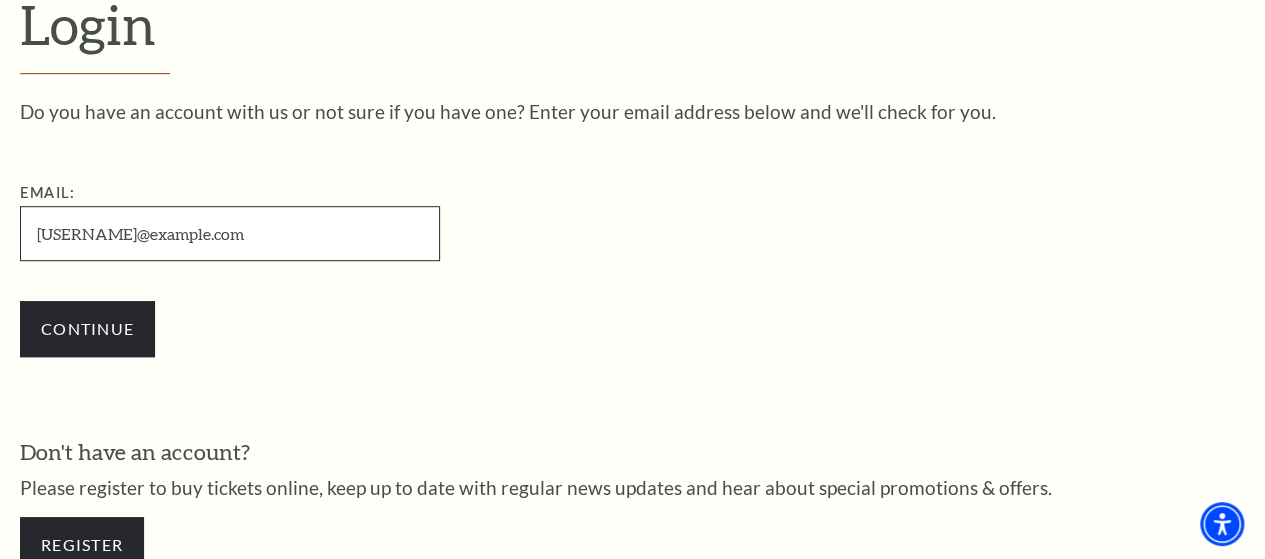 type on "[USERNAME]@[DOMAIN].com" 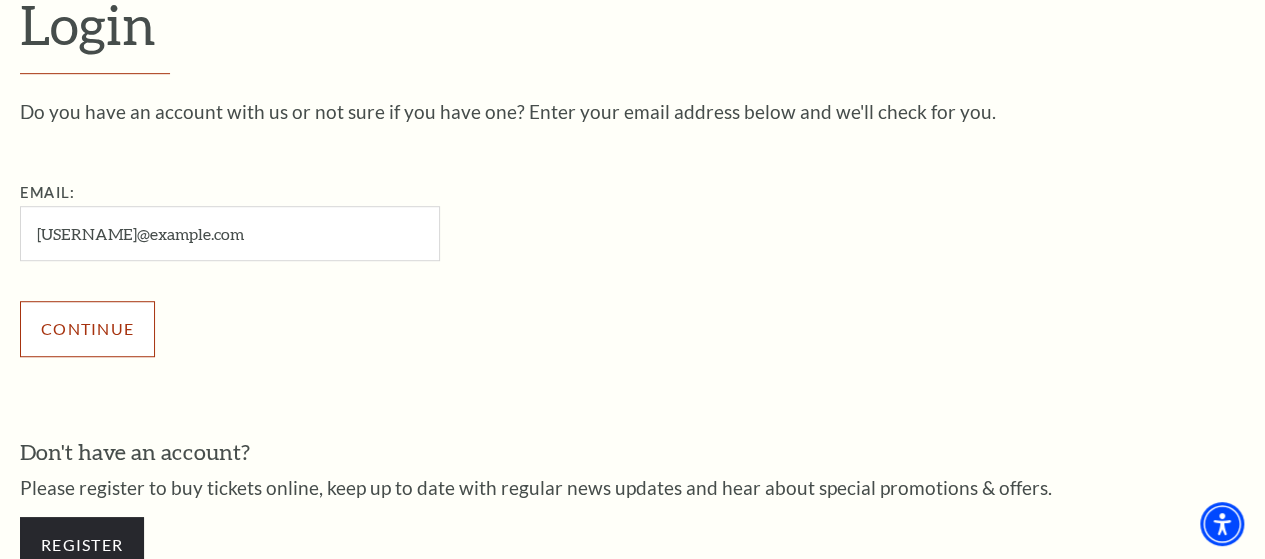 click on "Continue" at bounding box center (87, 329) 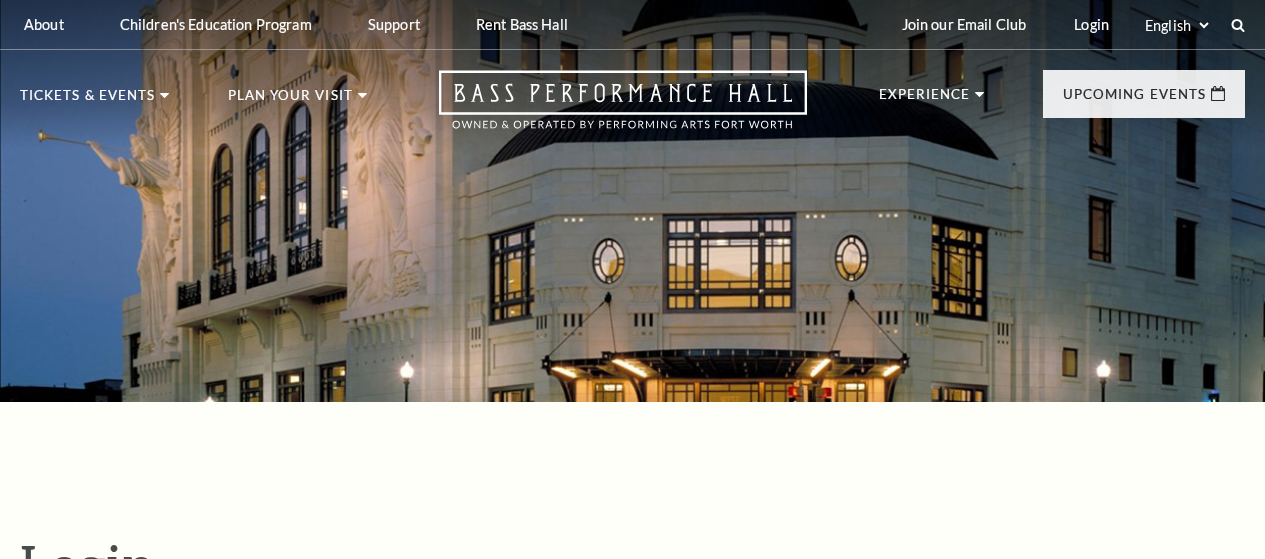 scroll, scrollTop: 520, scrollLeft: 0, axis: vertical 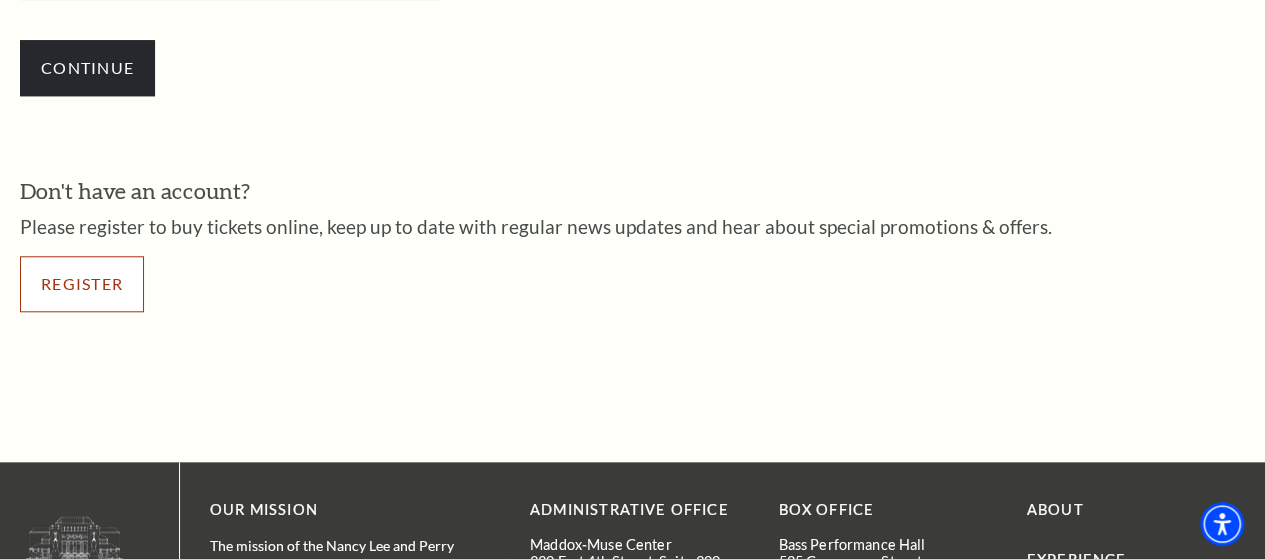 click on "Register" at bounding box center [82, 284] 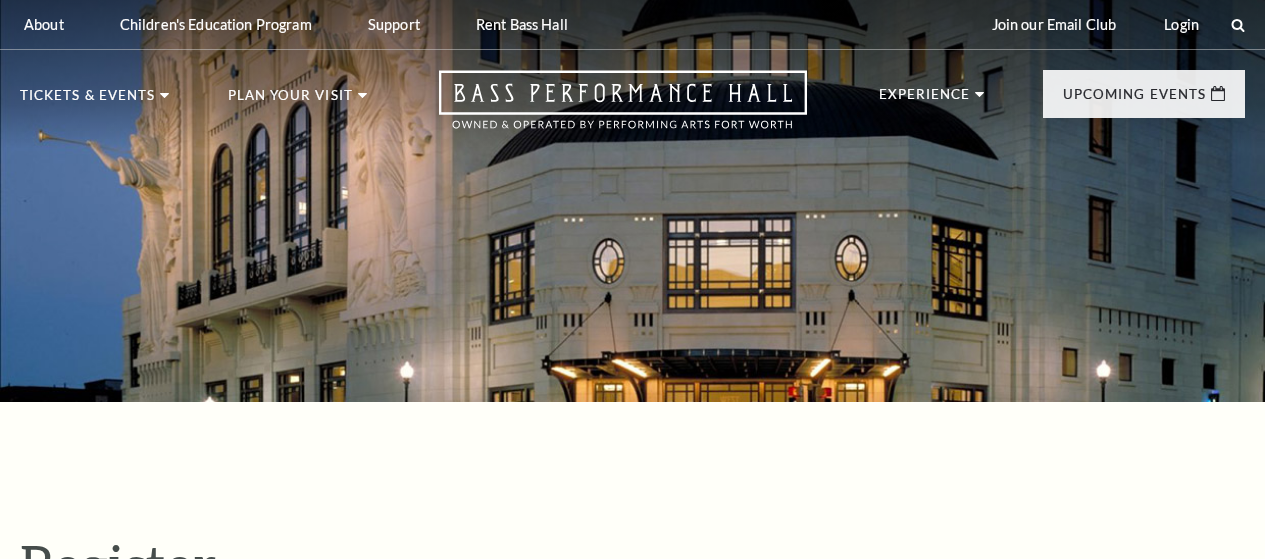 select on "1" 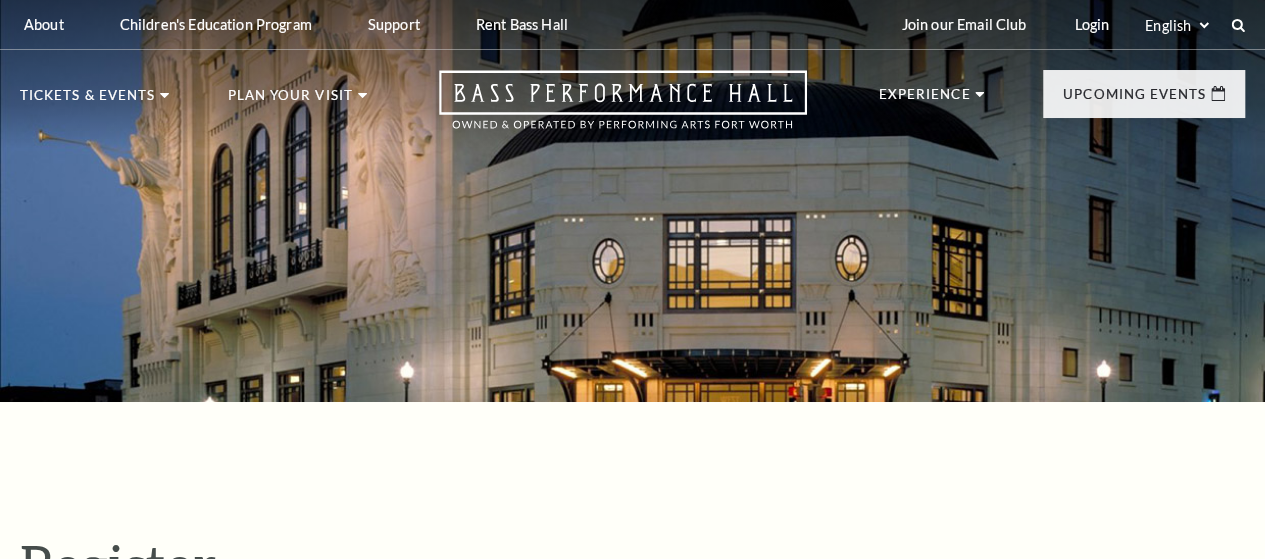 scroll, scrollTop: 0, scrollLeft: 0, axis: both 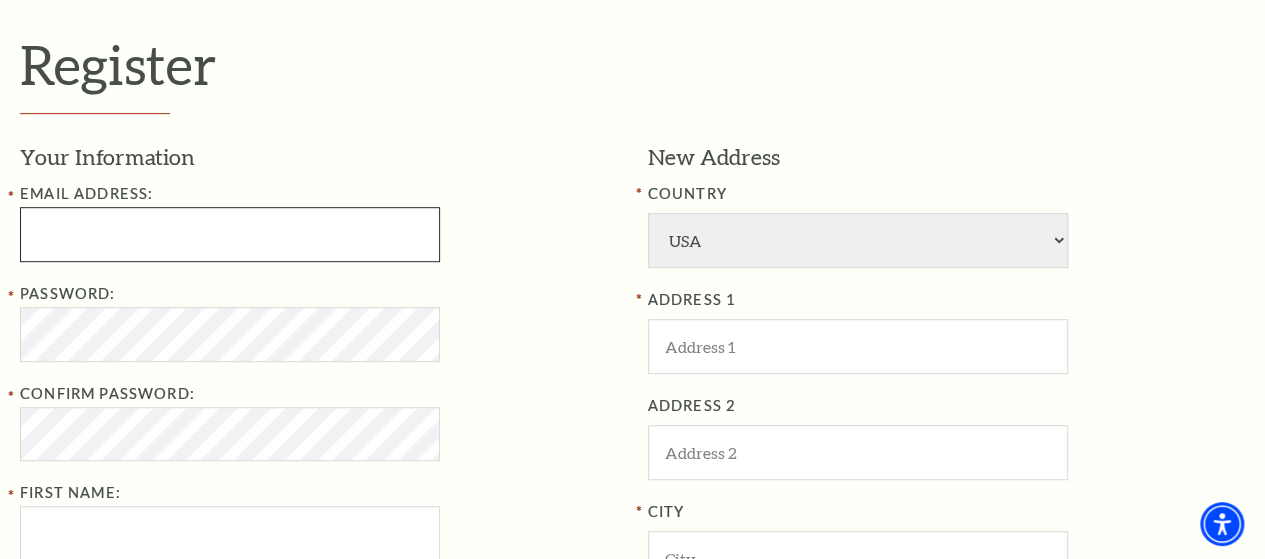 click at bounding box center [230, 234] 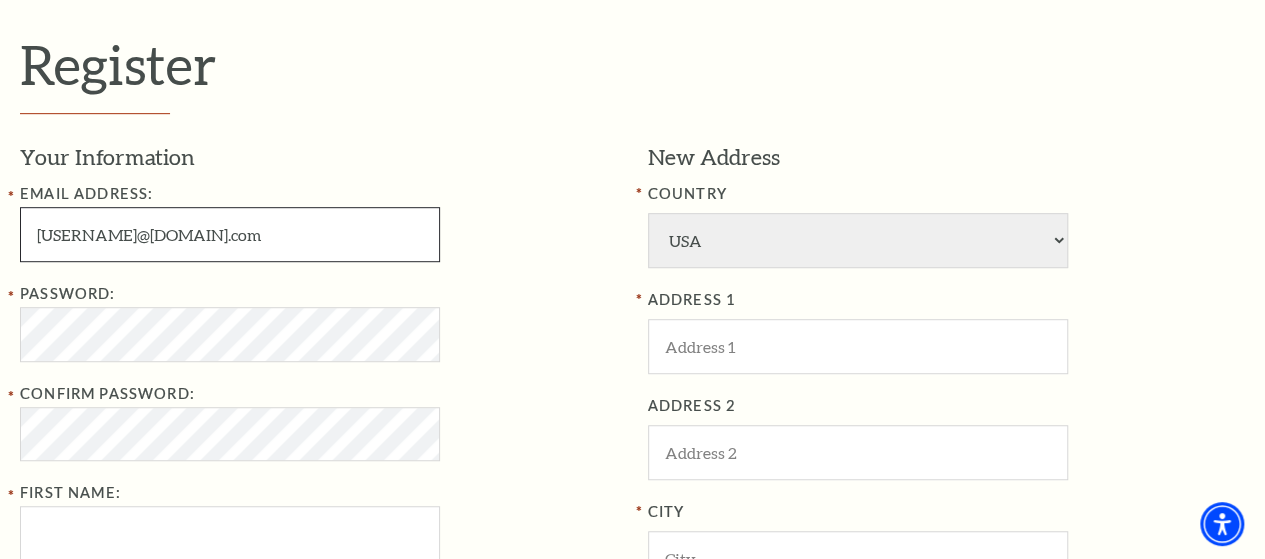 type on "[USERNAME]@[DOMAIN].com" 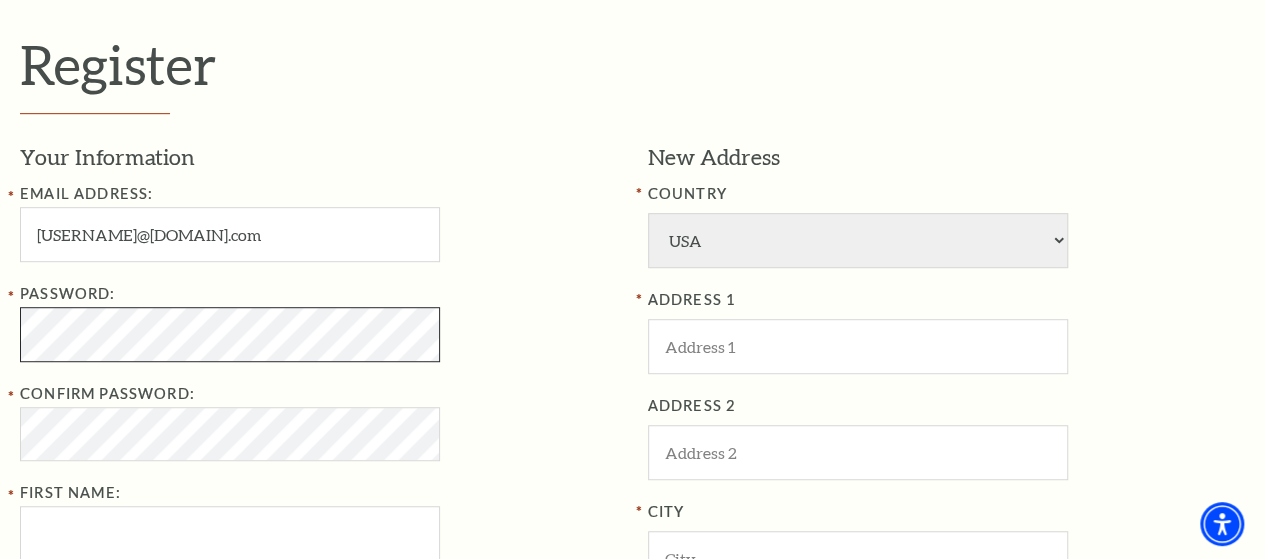 scroll, scrollTop: 700, scrollLeft: 0, axis: vertical 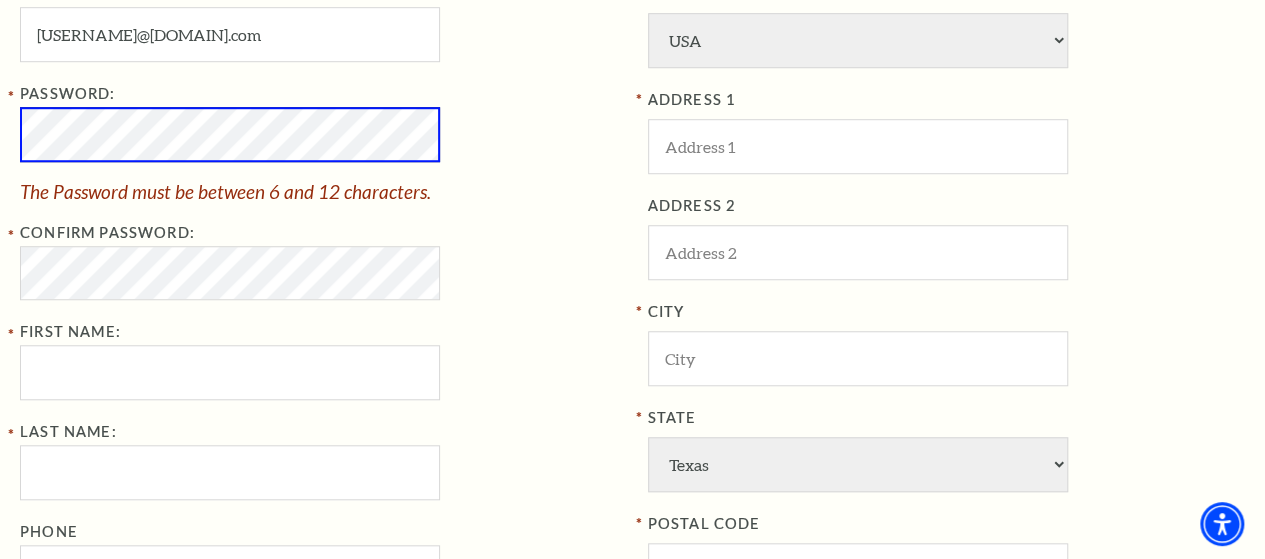 click on "Skip to main content Enable accessibility for low vision Open the accessibility menu
*{
pointer-events: fill;
}
Select: English Español
Tickets & Events
Now On Sale
Parking" at bounding box center (632, -421) 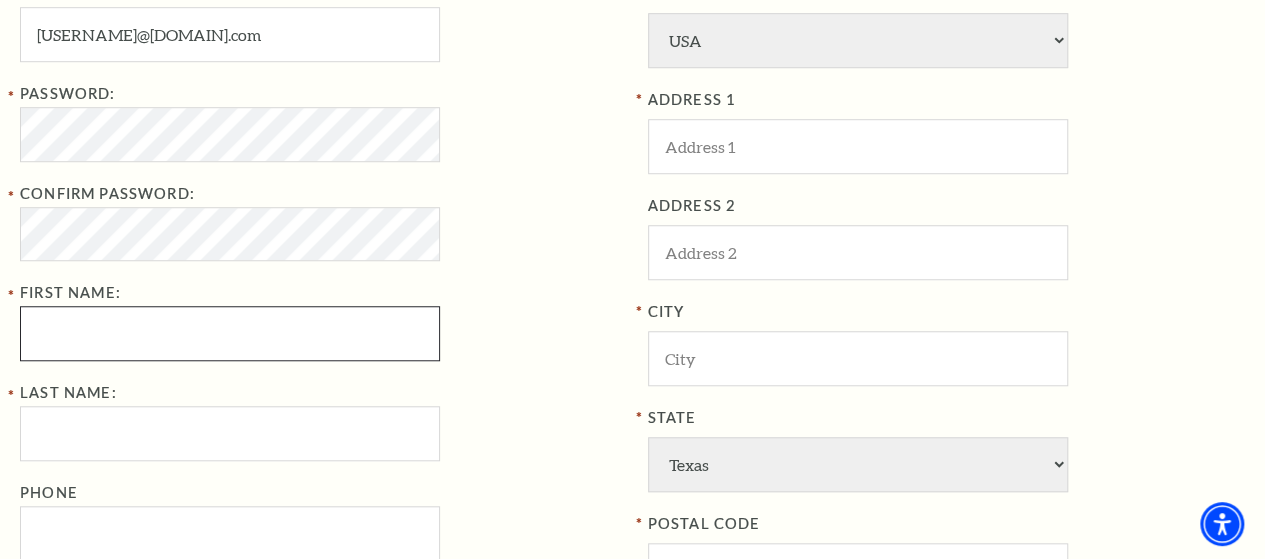click on "First Name:" at bounding box center (230, 333) 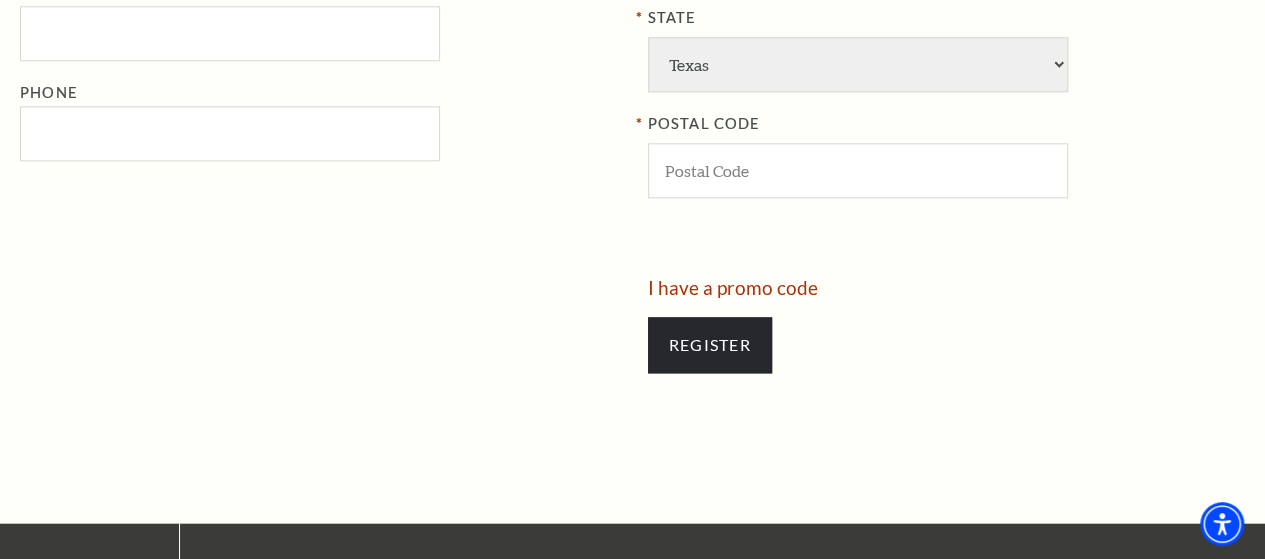 scroll, scrollTop: 800, scrollLeft: 0, axis: vertical 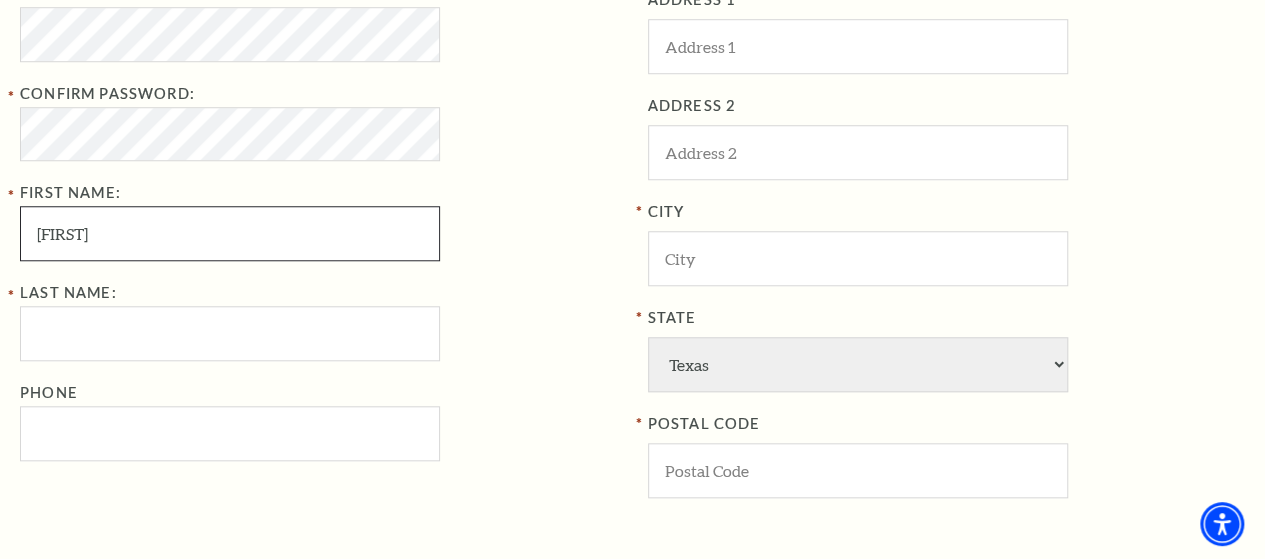 type on "[FIRST]" 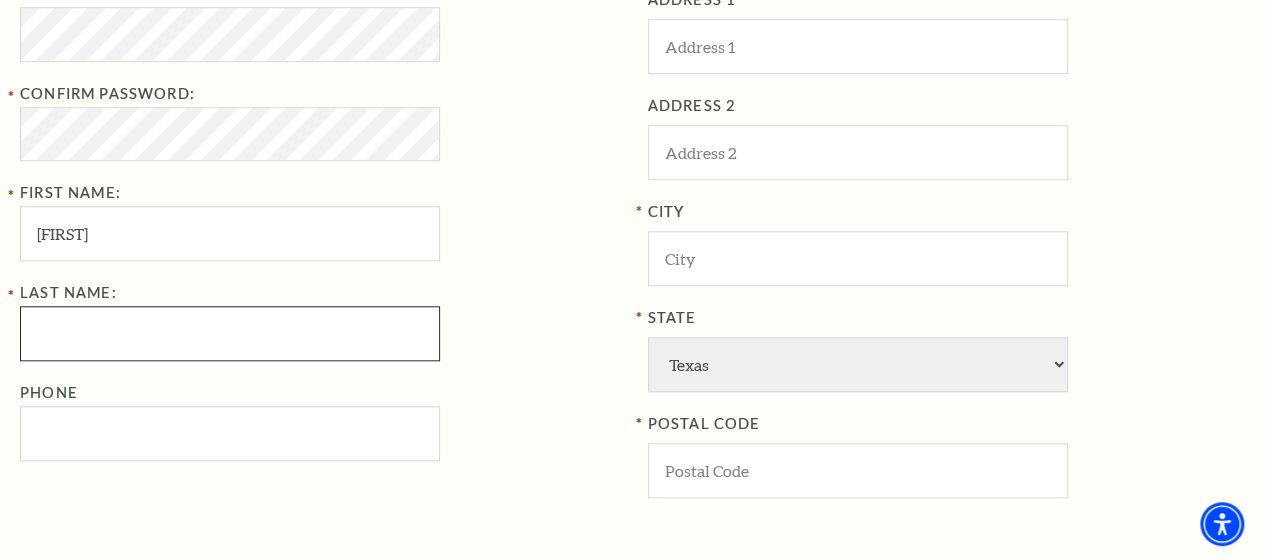 click on "Last Name:" at bounding box center (230, 333) 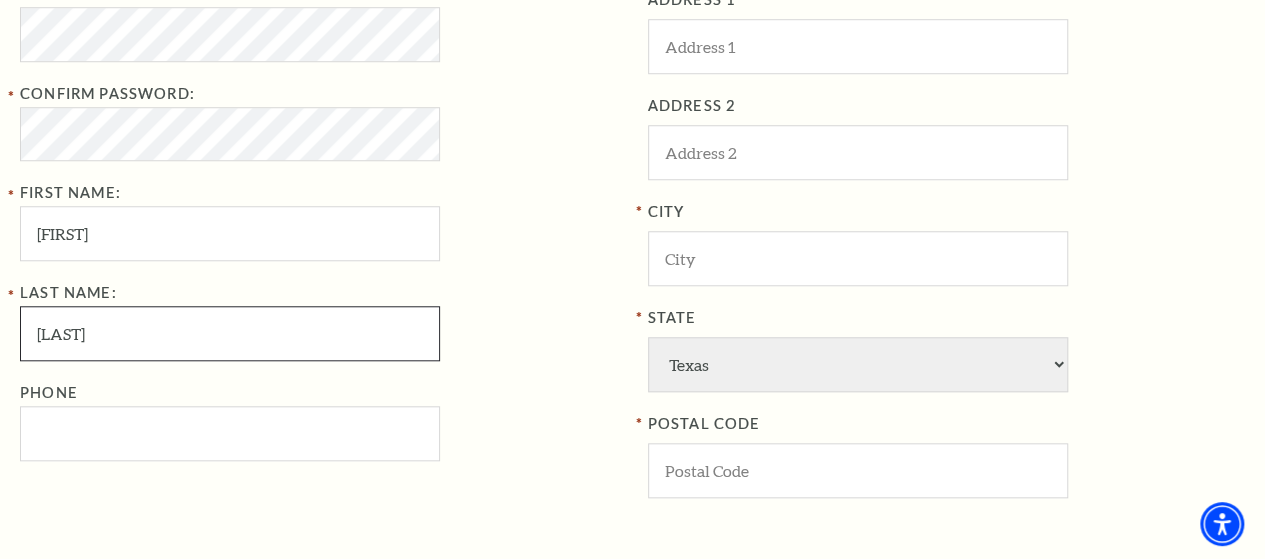 type on "[LAST]" 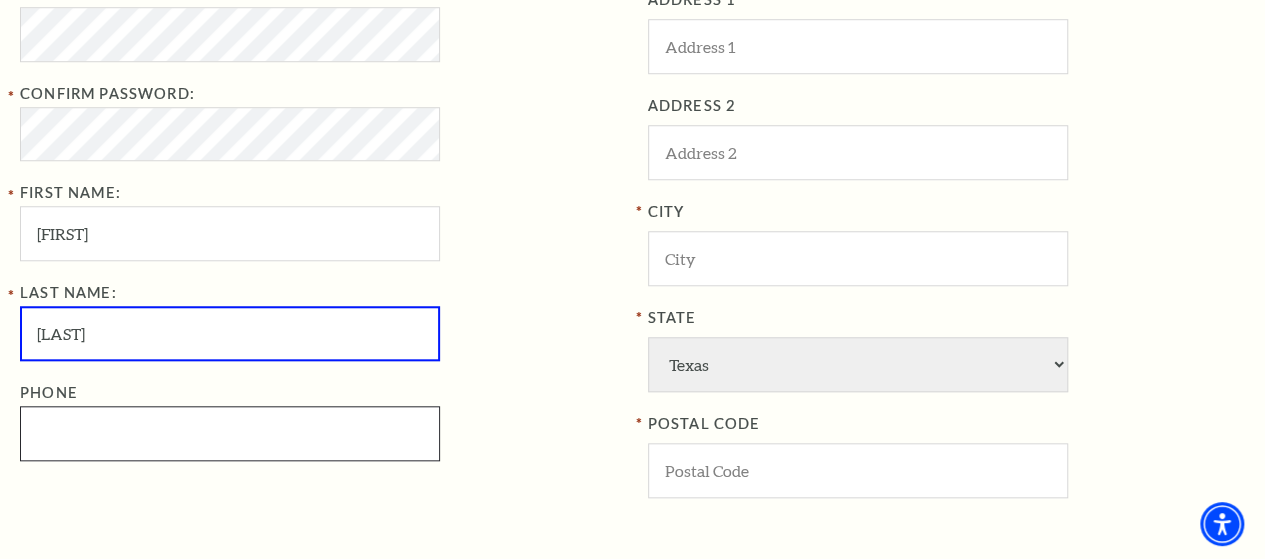 click on "Phone" at bounding box center (230, 433) 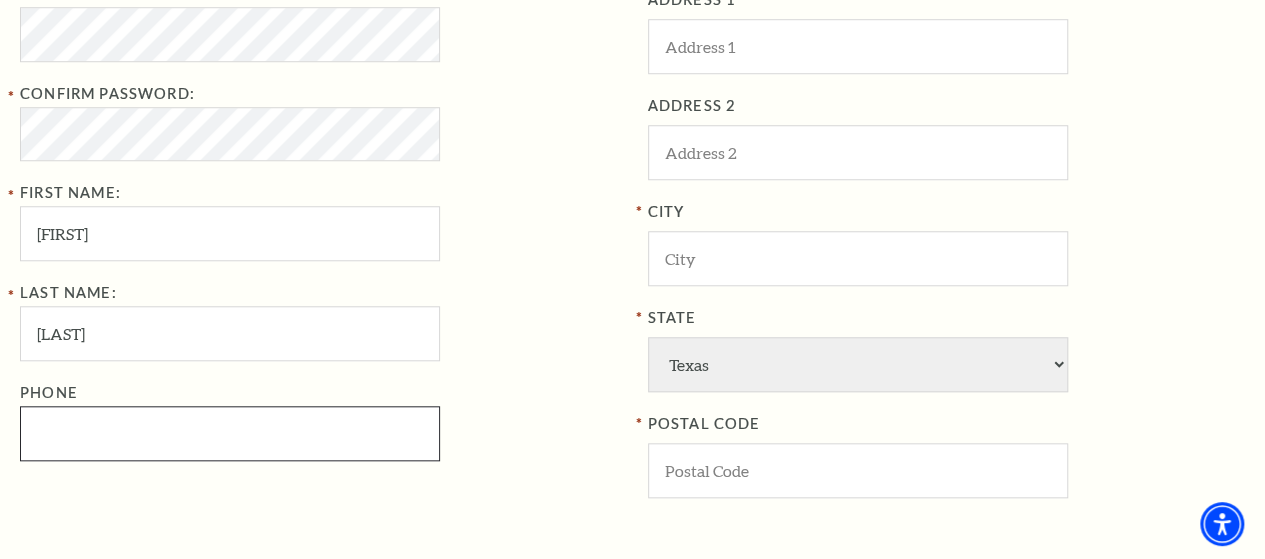 paste on "+1 (845) 587" 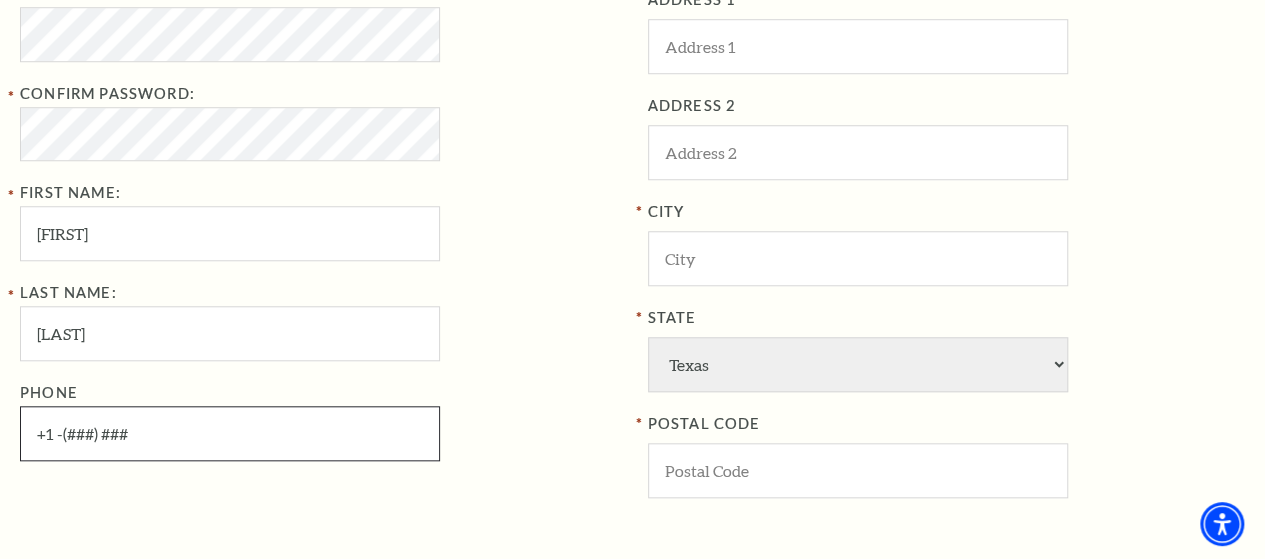 scroll, scrollTop: 1000, scrollLeft: 0, axis: vertical 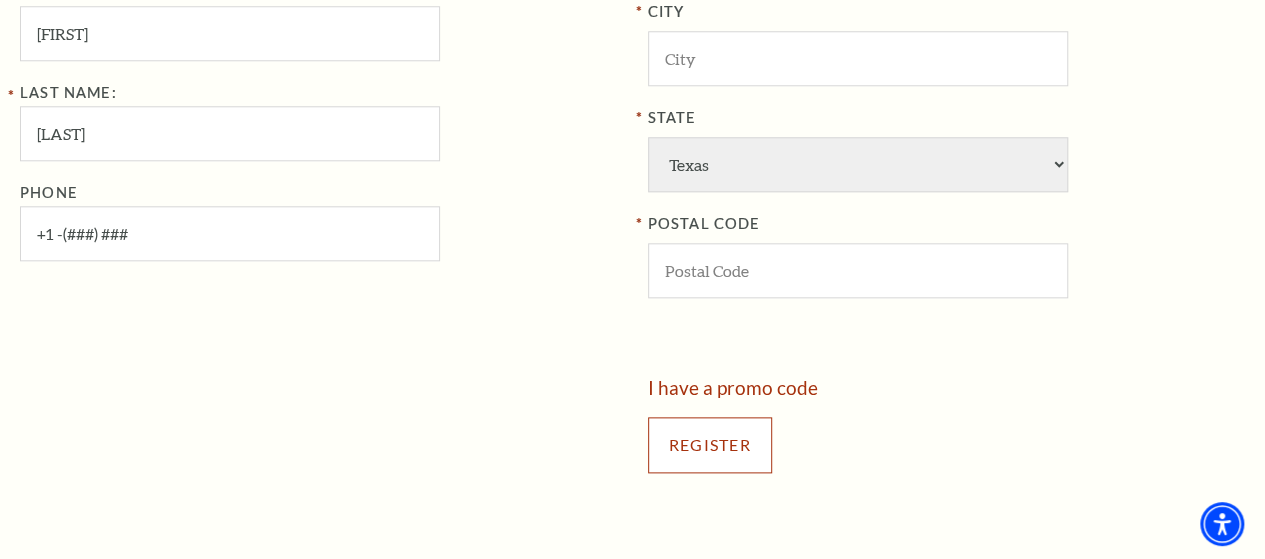 click on "Register" at bounding box center (710, 445) 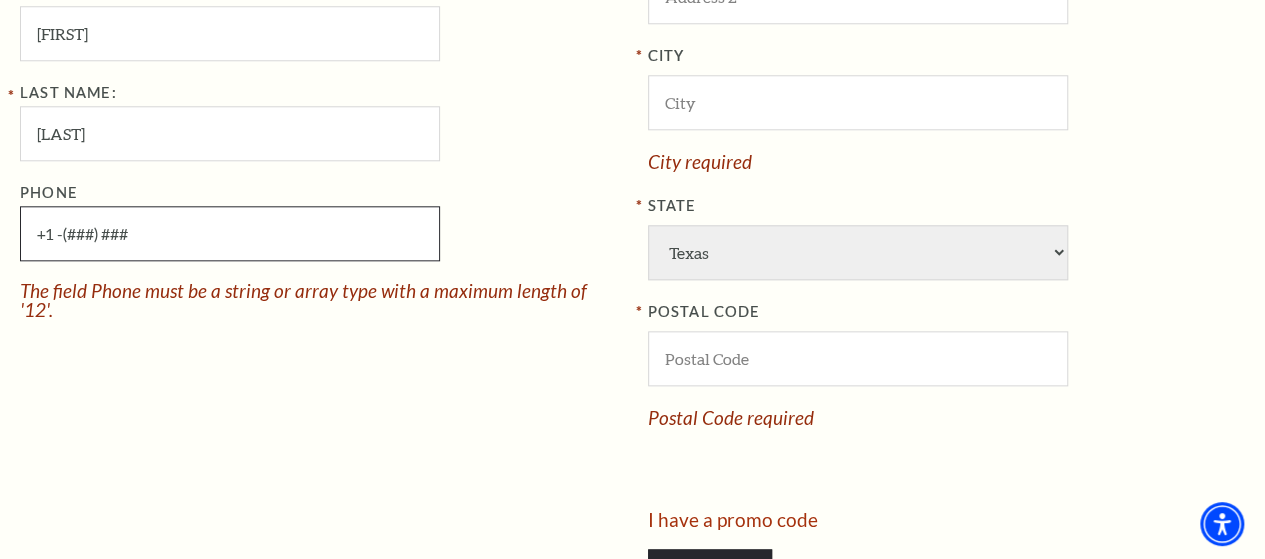 click on "+1 -(84-5) 587" at bounding box center (230, 233) 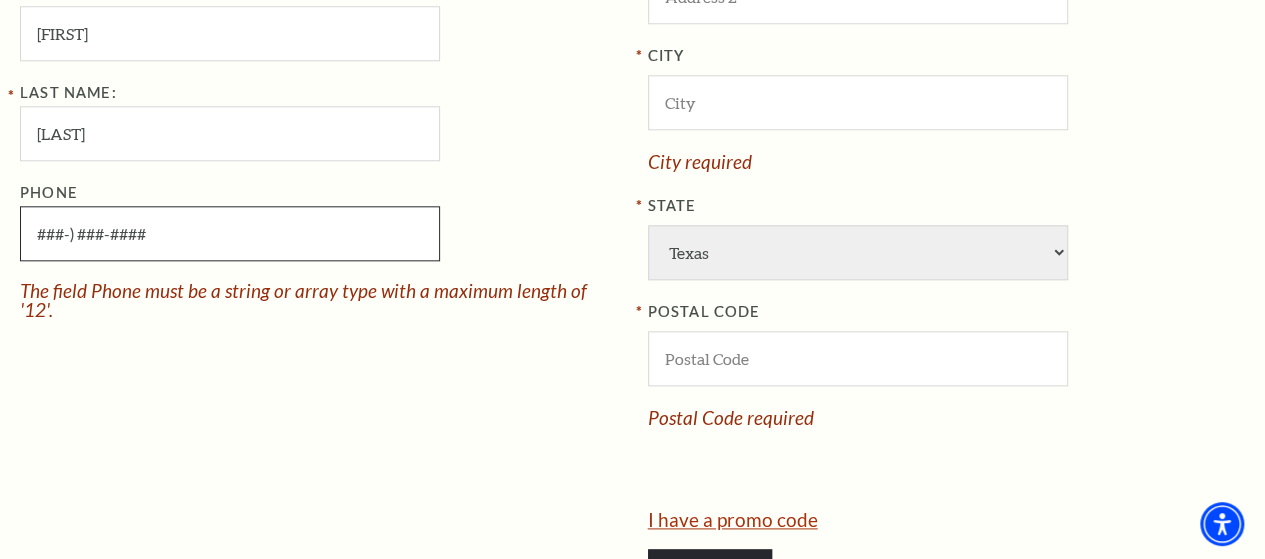 scroll, scrollTop: 1200, scrollLeft: 0, axis: vertical 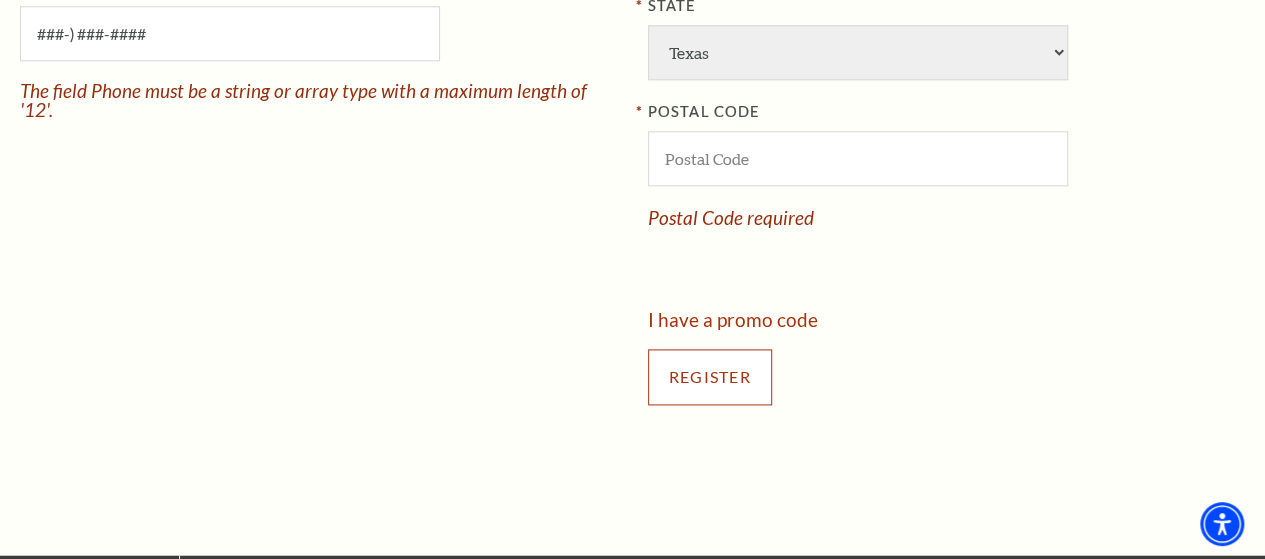 click on "Register" at bounding box center (710, 377) 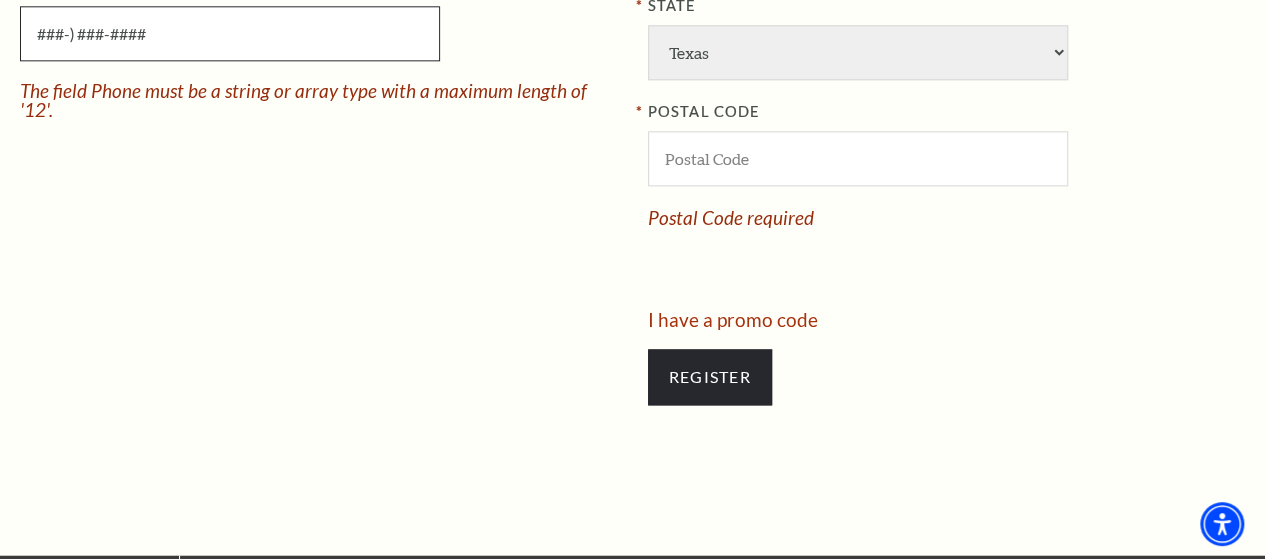 scroll, scrollTop: 1100, scrollLeft: 0, axis: vertical 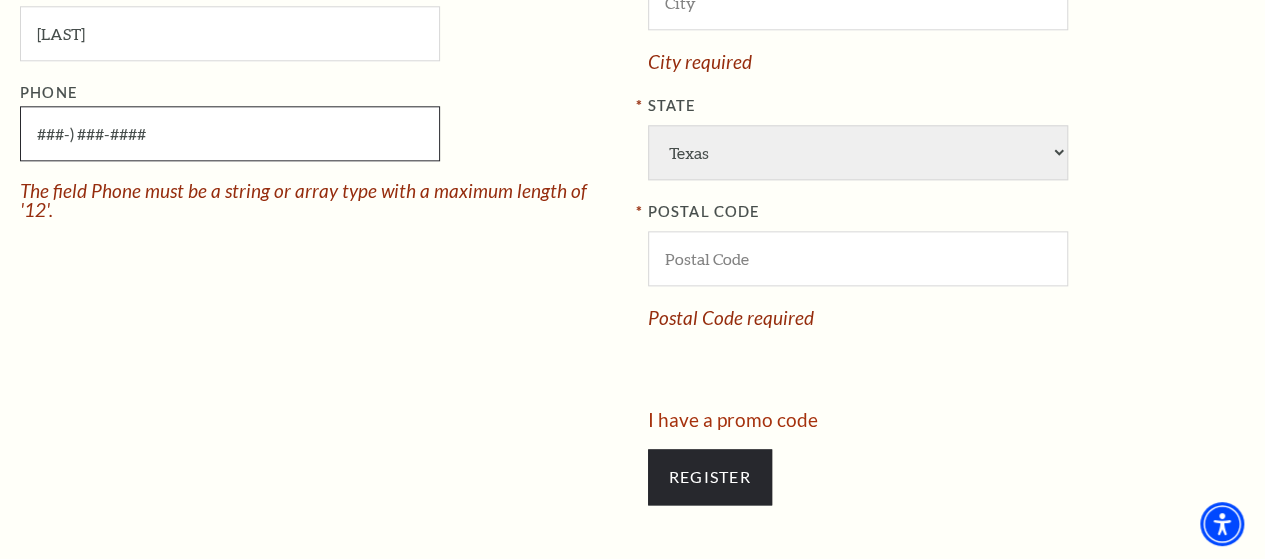 click on "845-) 5-87853" at bounding box center [230, 133] 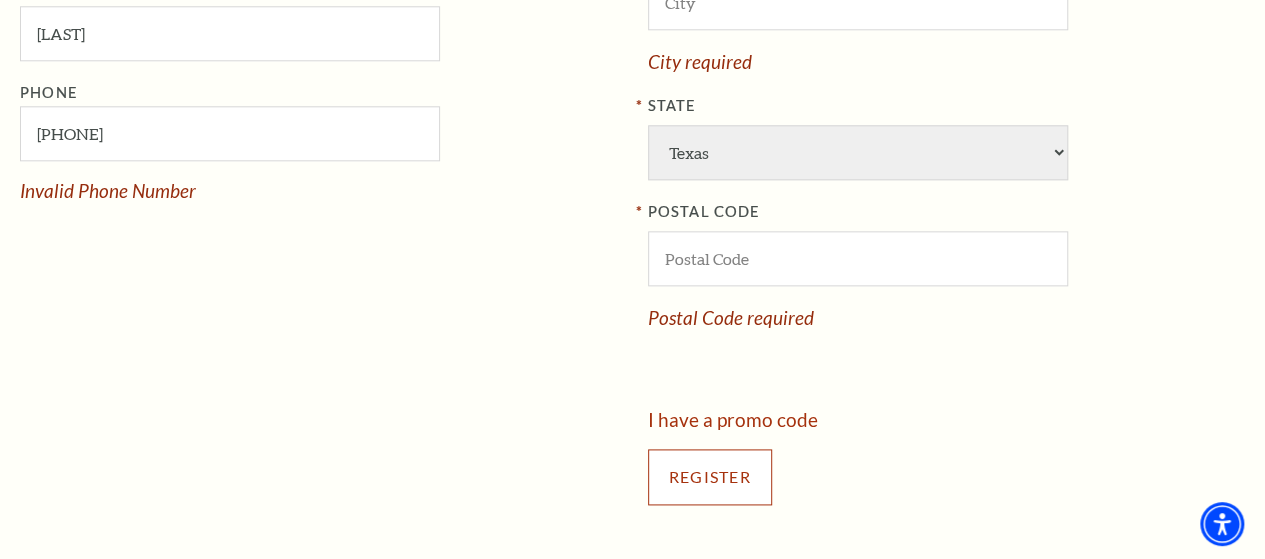 click on "Register" at bounding box center [710, 477] 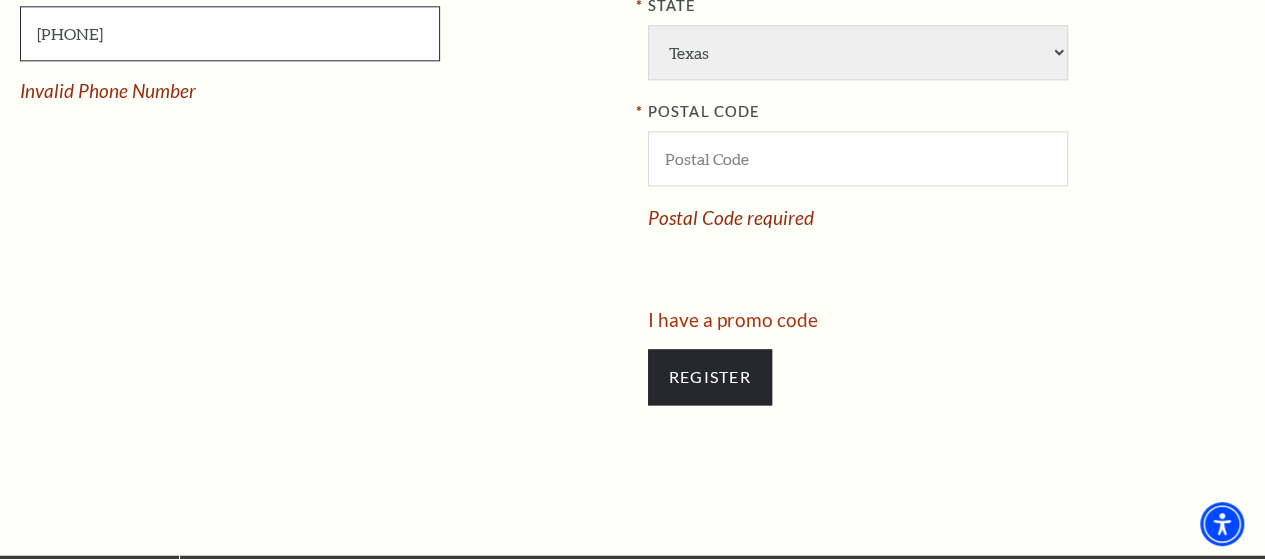 scroll, scrollTop: 1000, scrollLeft: 0, axis: vertical 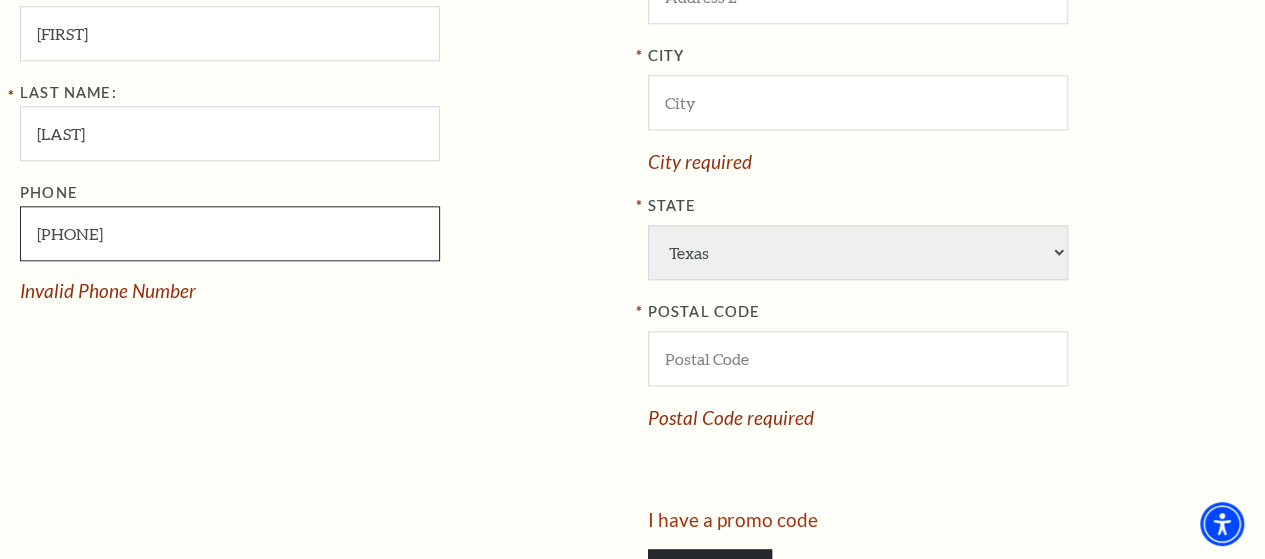 drag, startPoint x: 204, startPoint y: 238, endPoint x: -24, endPoint y: 221, distance: 228.63289 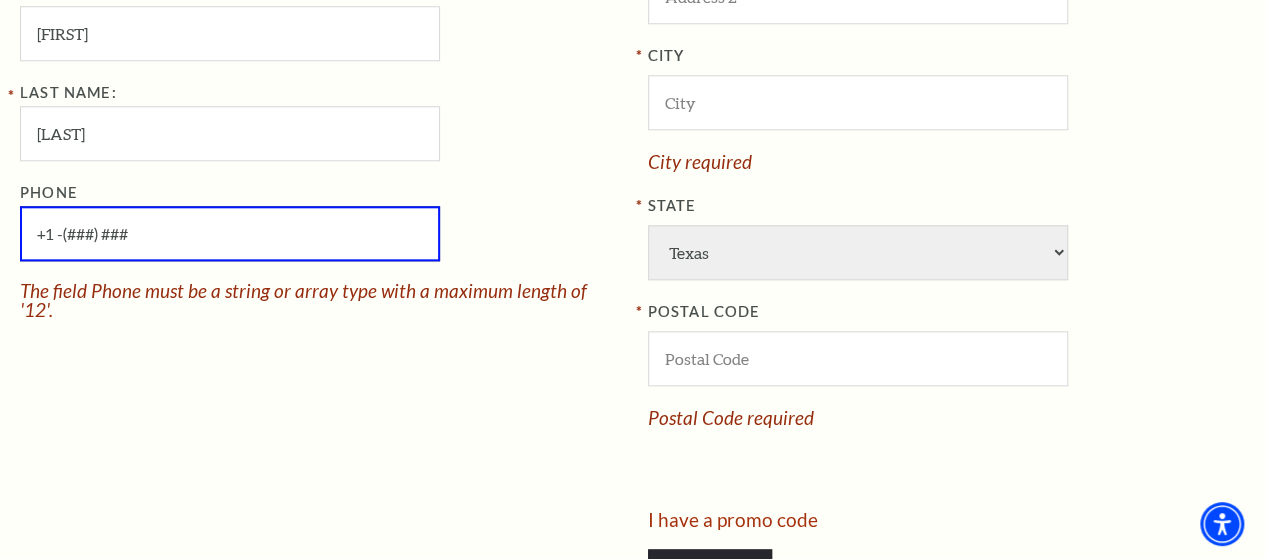 drag, startPoint x: 190, startPoint y: 235, endPoint x: -164, endPoint y: 208, distance: 355.02817 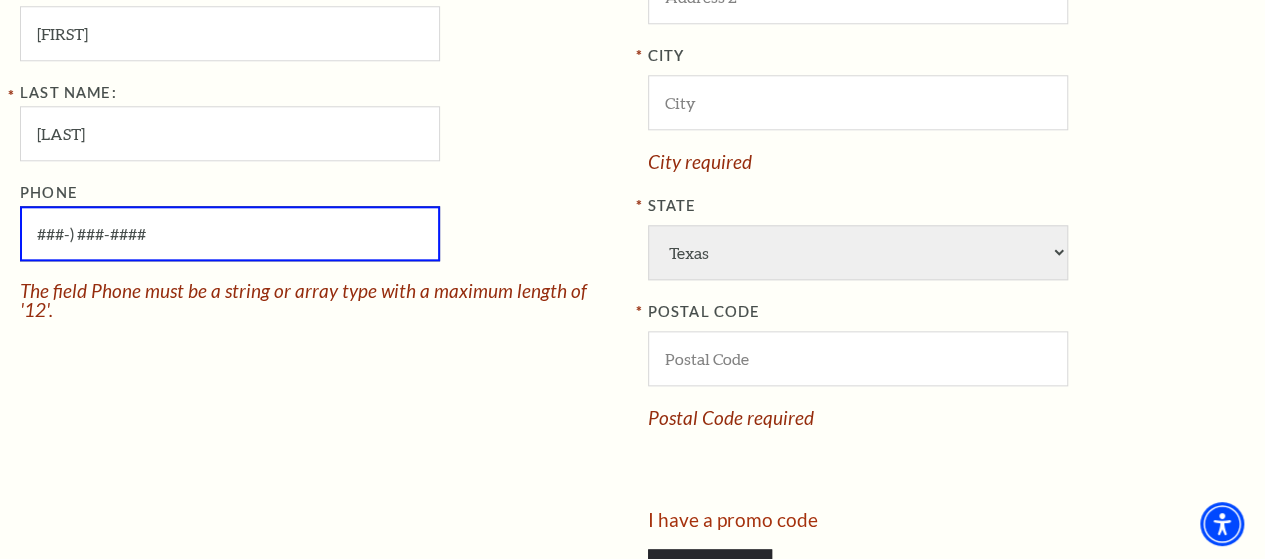 click on "845-) 5-87853" at bounding box center (230, 233) 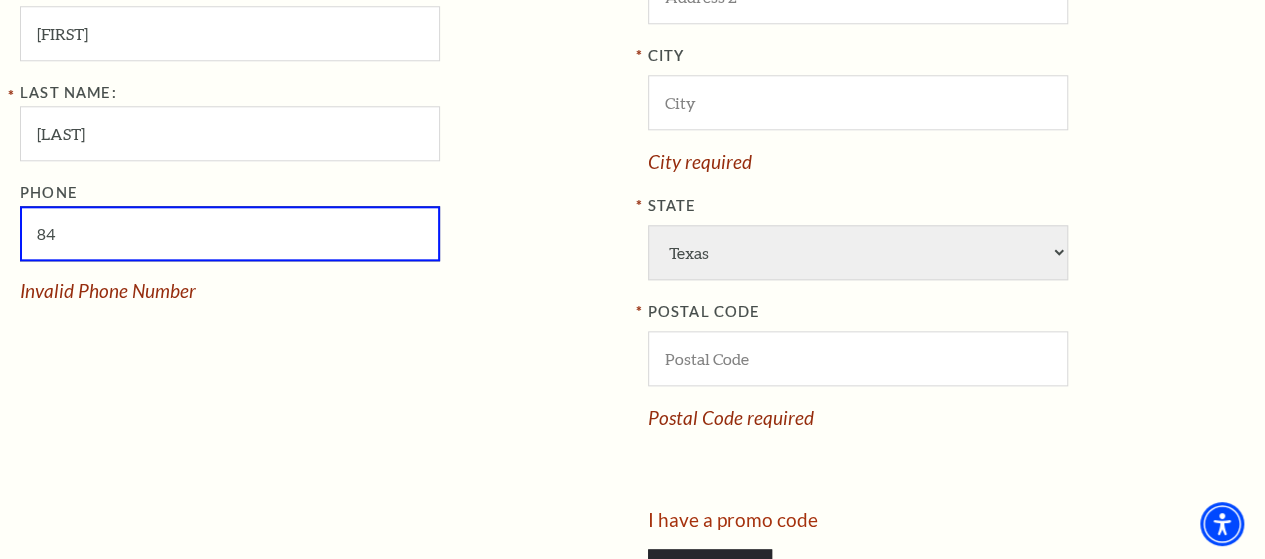 type on "8" 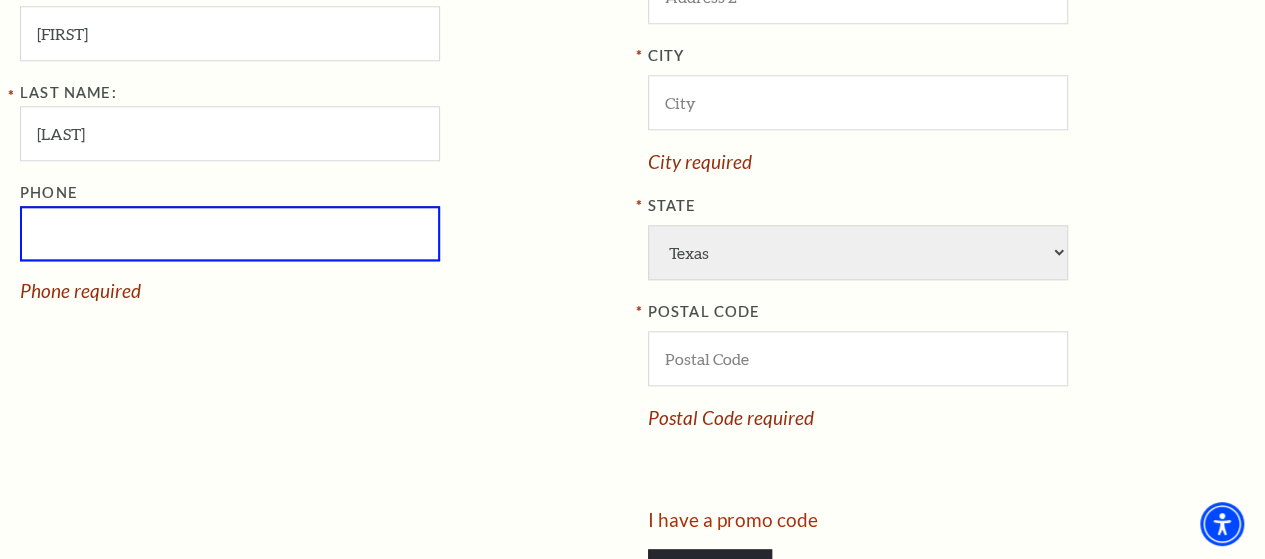 click on "Phone" at bounding box center [230, 233] 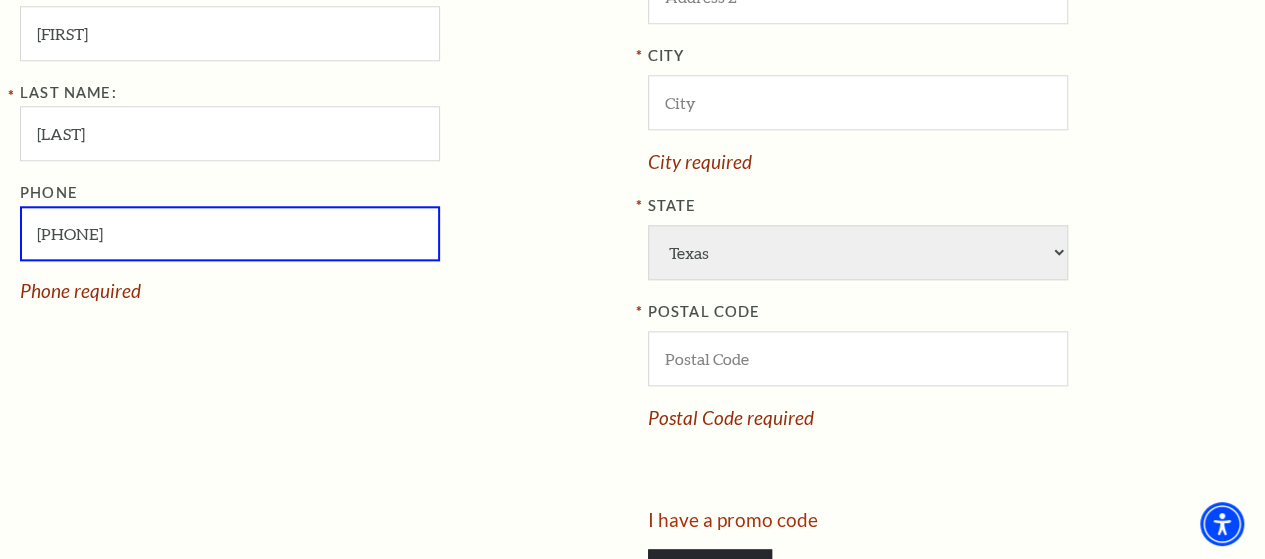 type on "347-860-0477" 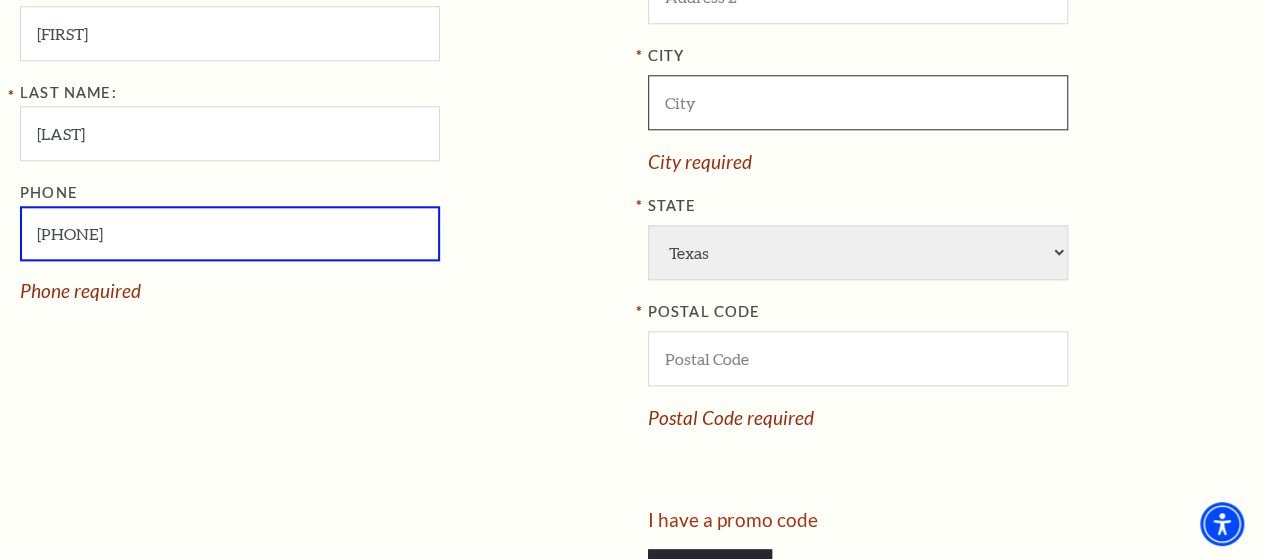 type on "BROOKLYN" 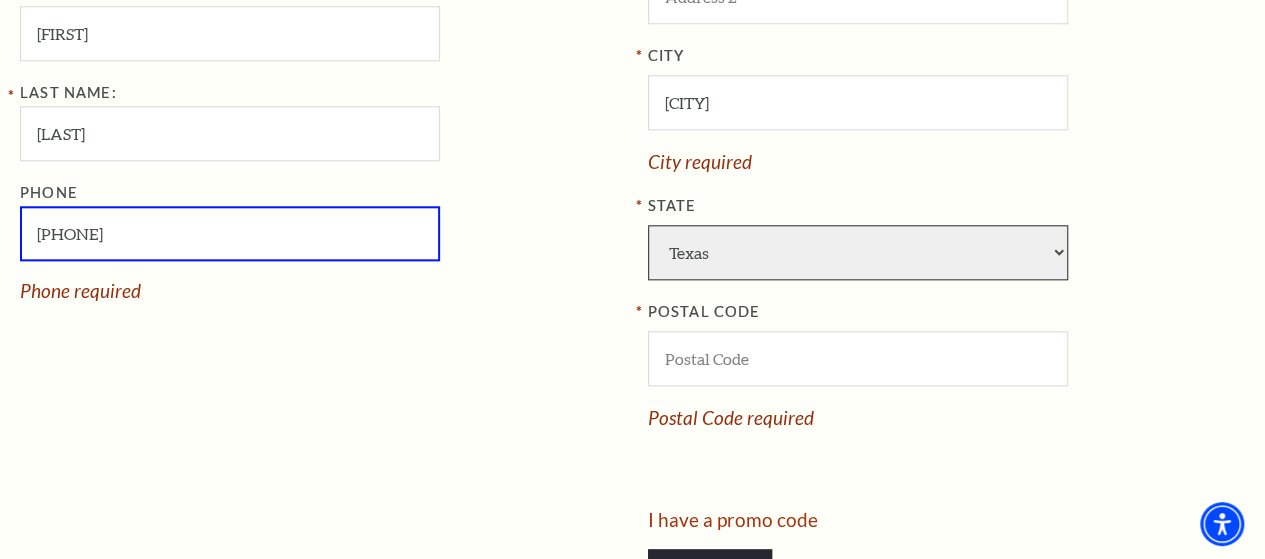 select on "NY" 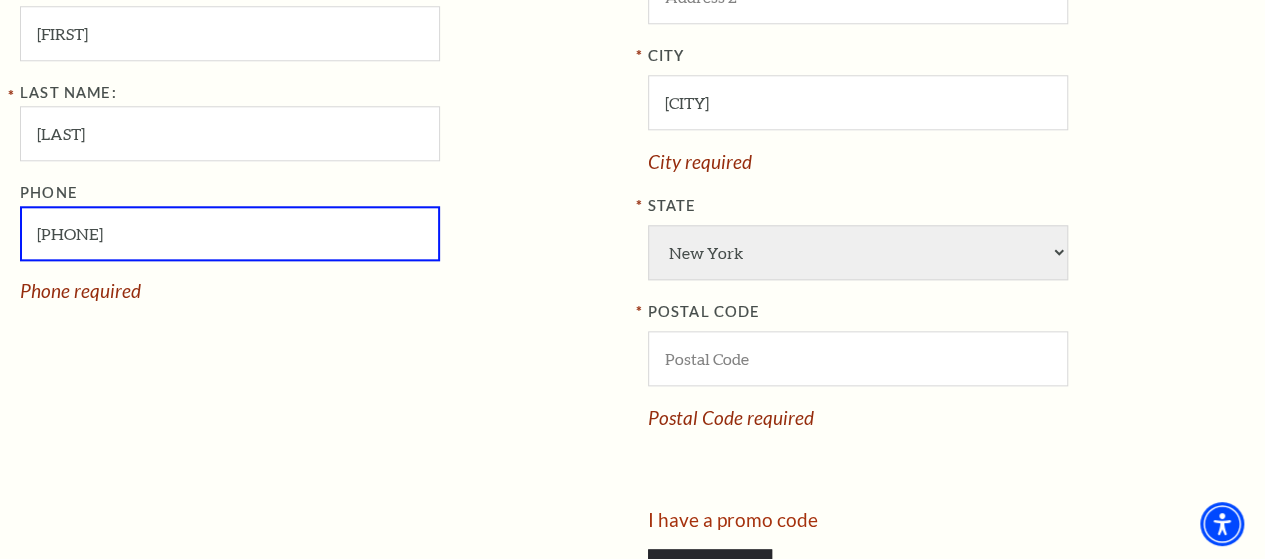 type on "11223" 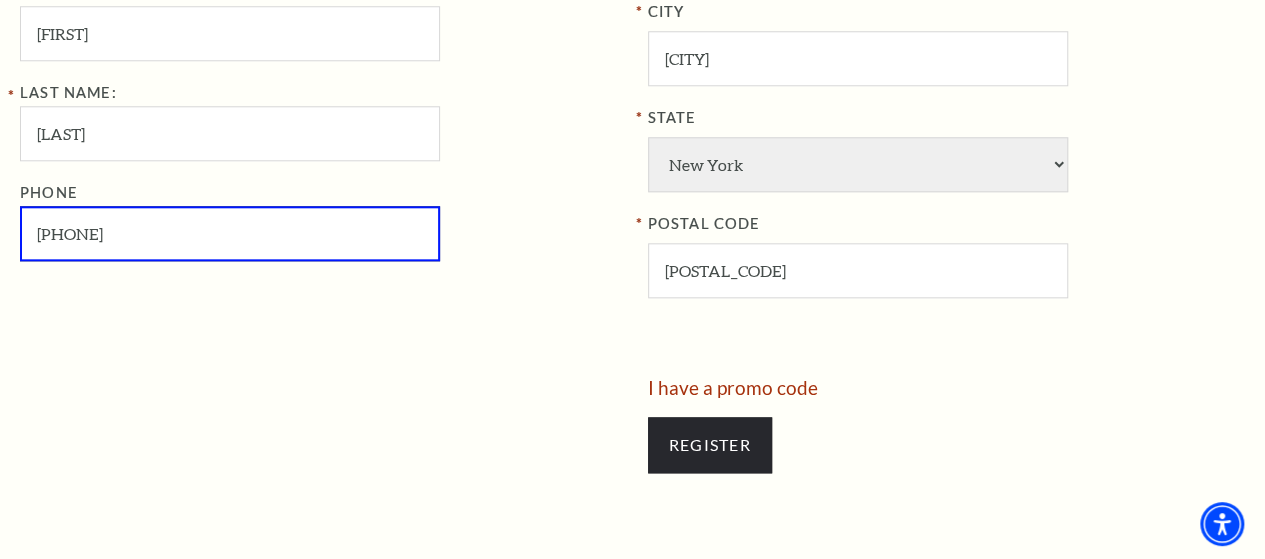 type on "347-860-0477" 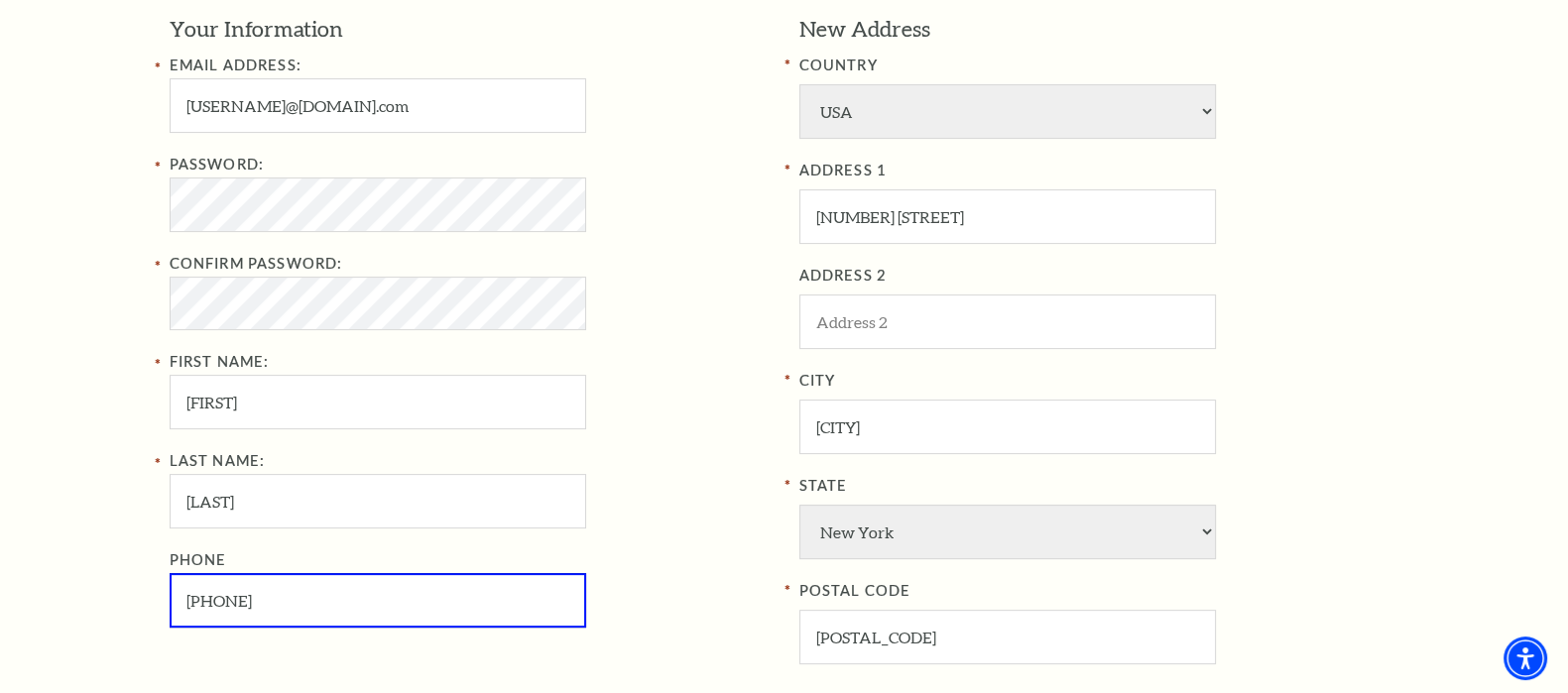 scroll, scrollTop: 694, scrollLeft: 0, axis: vertical 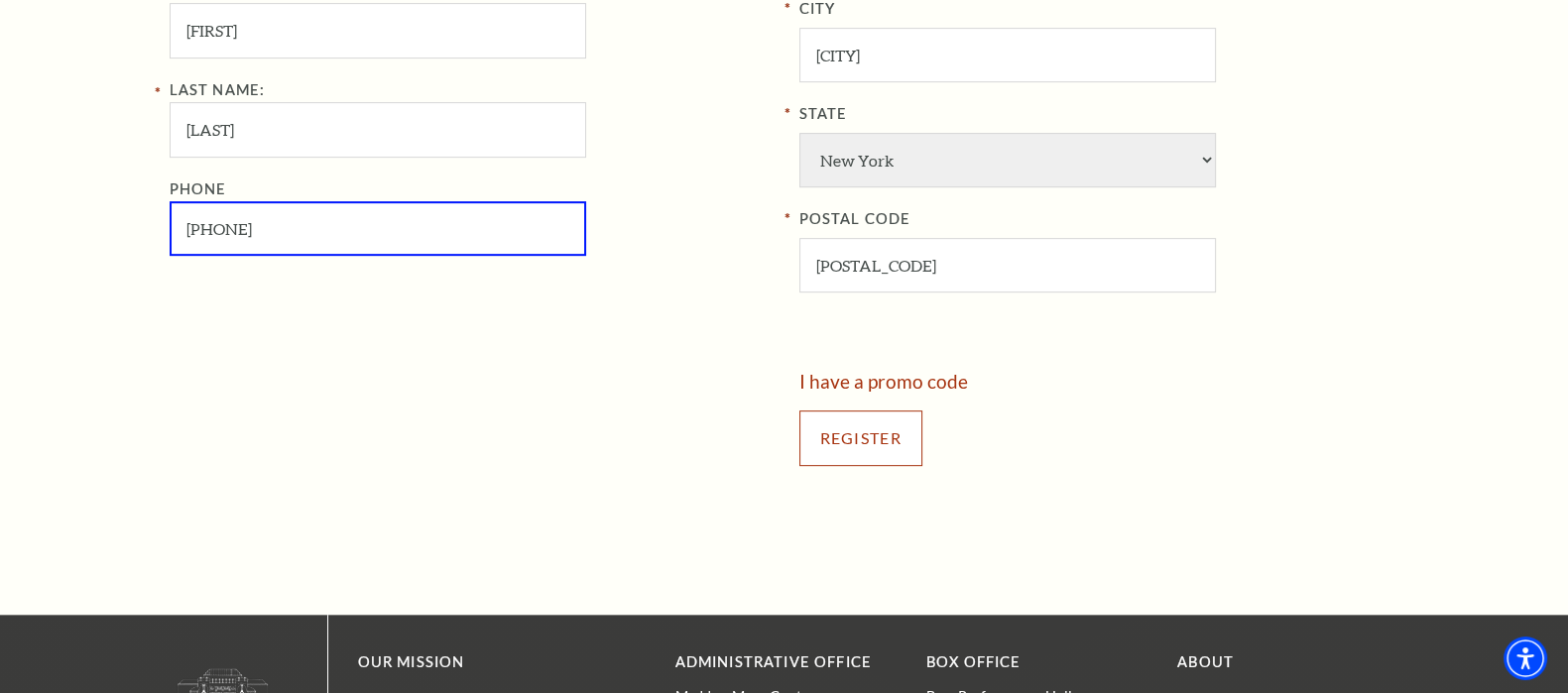 click on "Register" at bounding box center (861, 438) 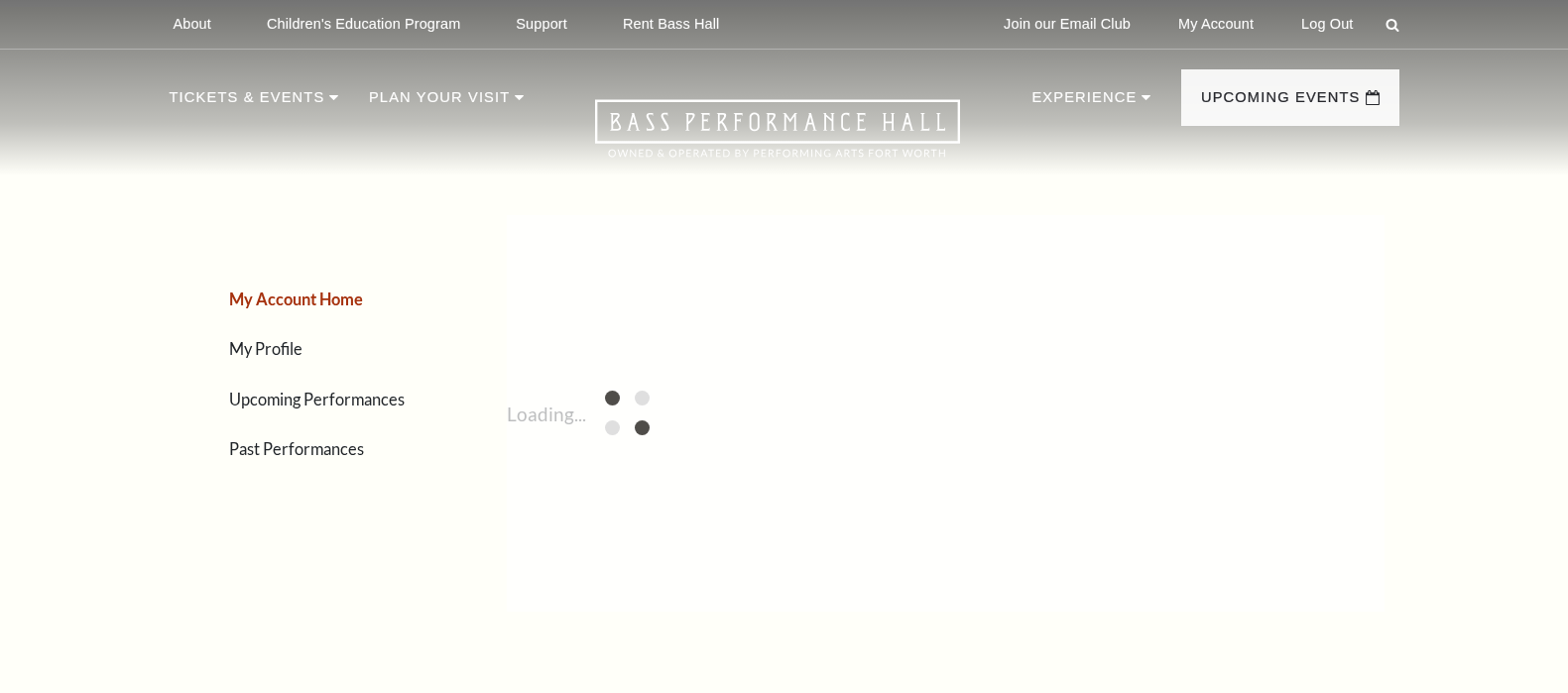 scroll, scrollTop: 0, scrollLeft: 0, axis: both 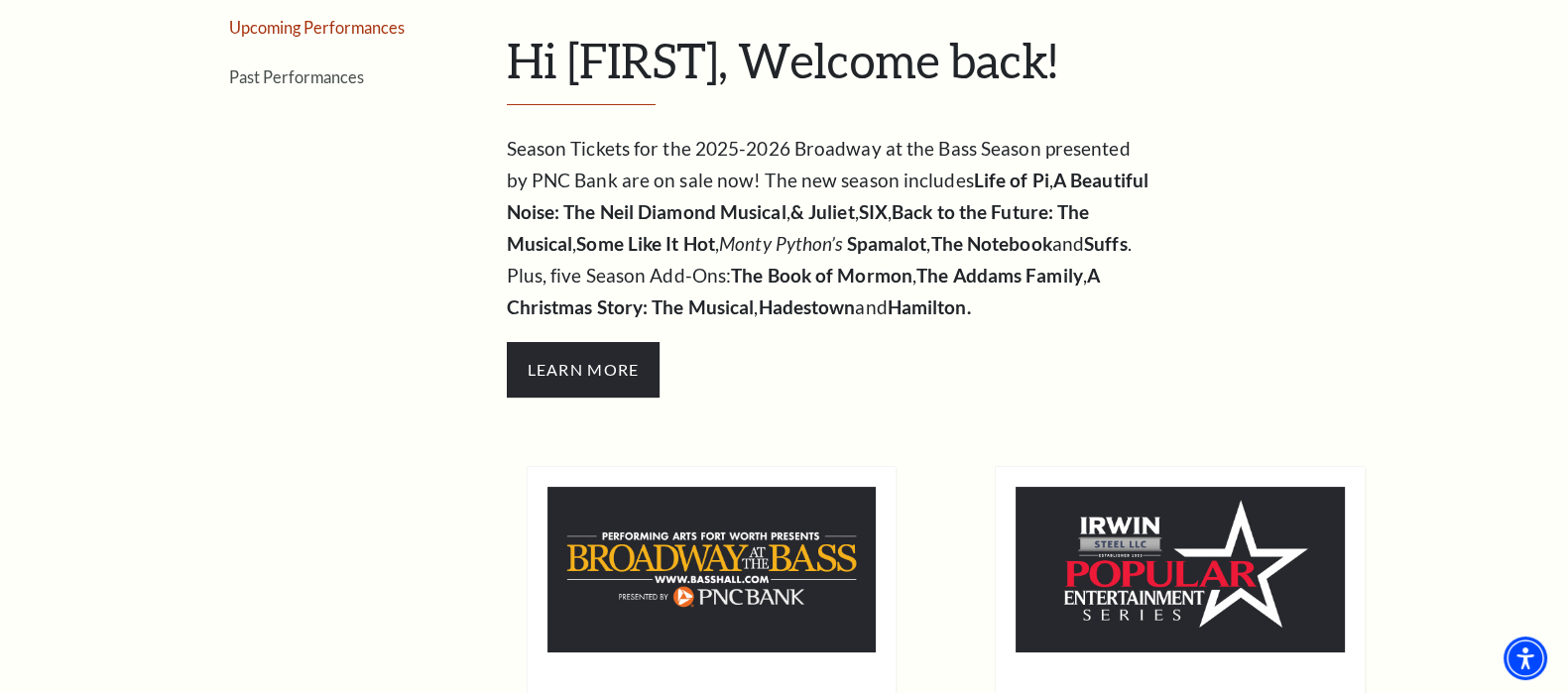 click on "Upcoming Performances" at bounding box center [316, 27] 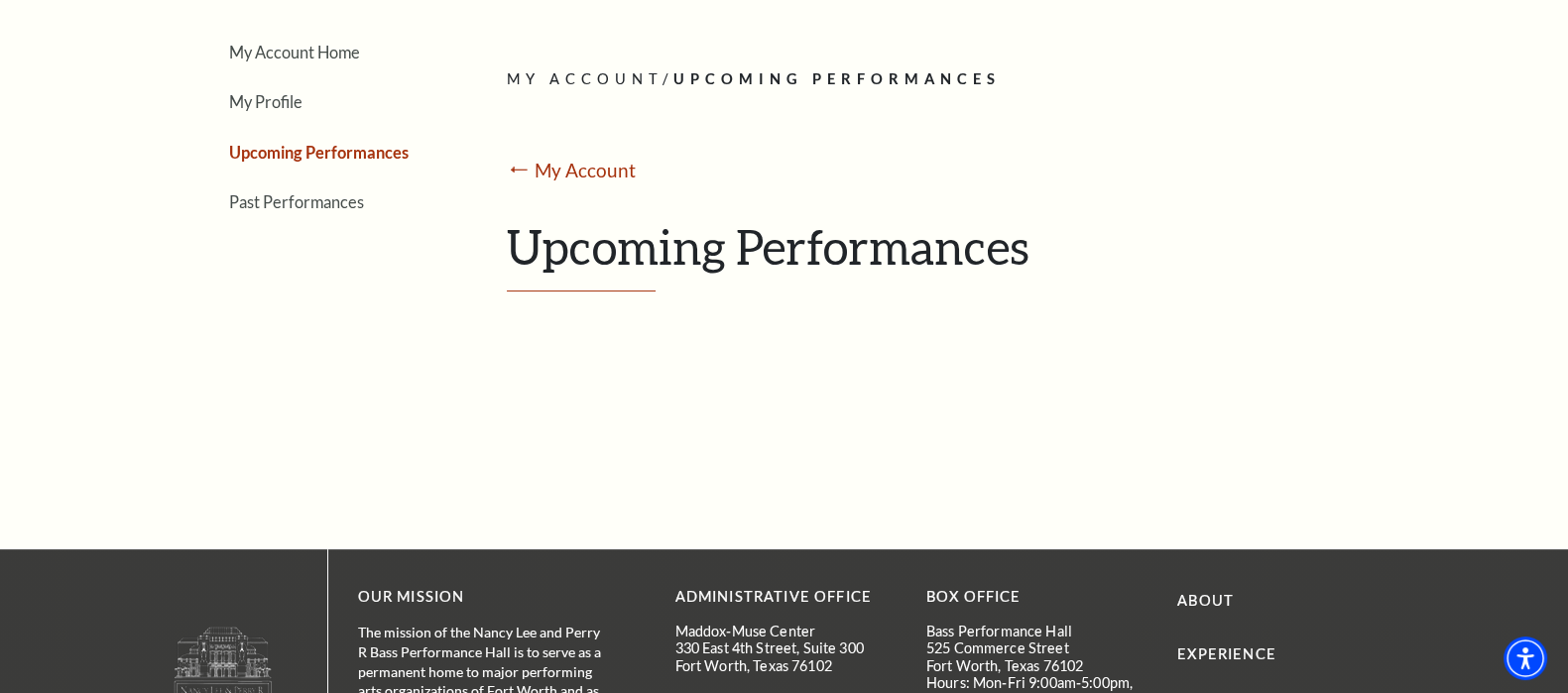 scroll, scrollTop: 123, scrollLeft: 0, axis: vertical 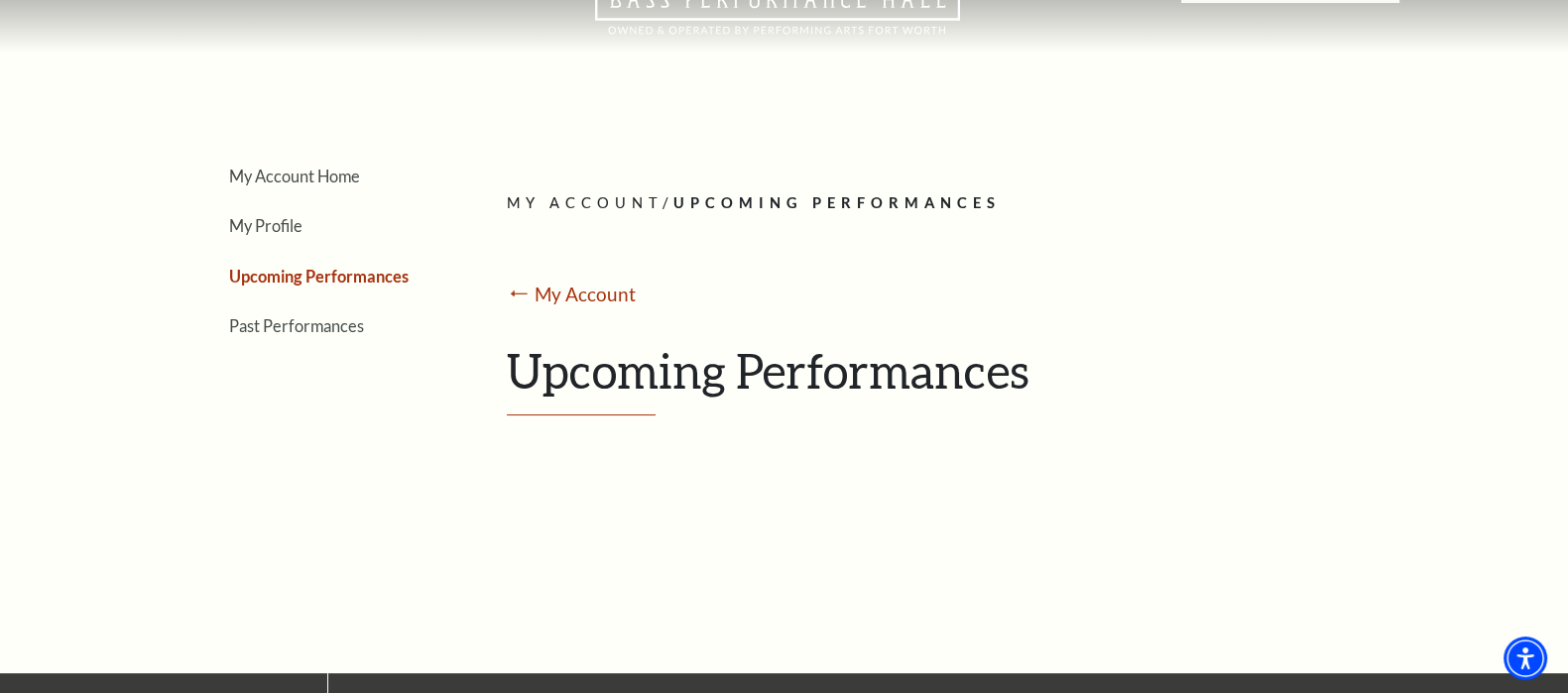 click on "Upcoming Performances" at bounding box center (945, 379) 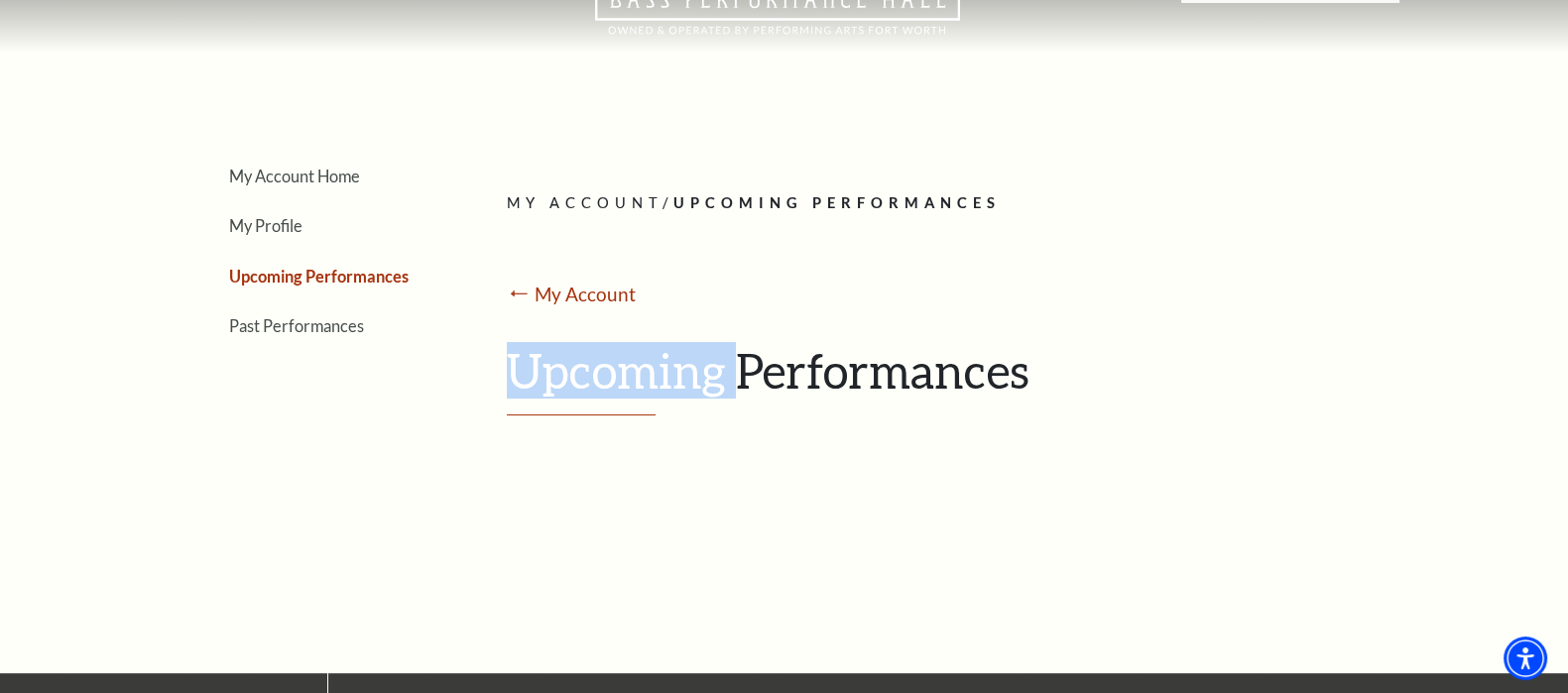 click on "Upcoming Performances" at bounding box center [945, 379] 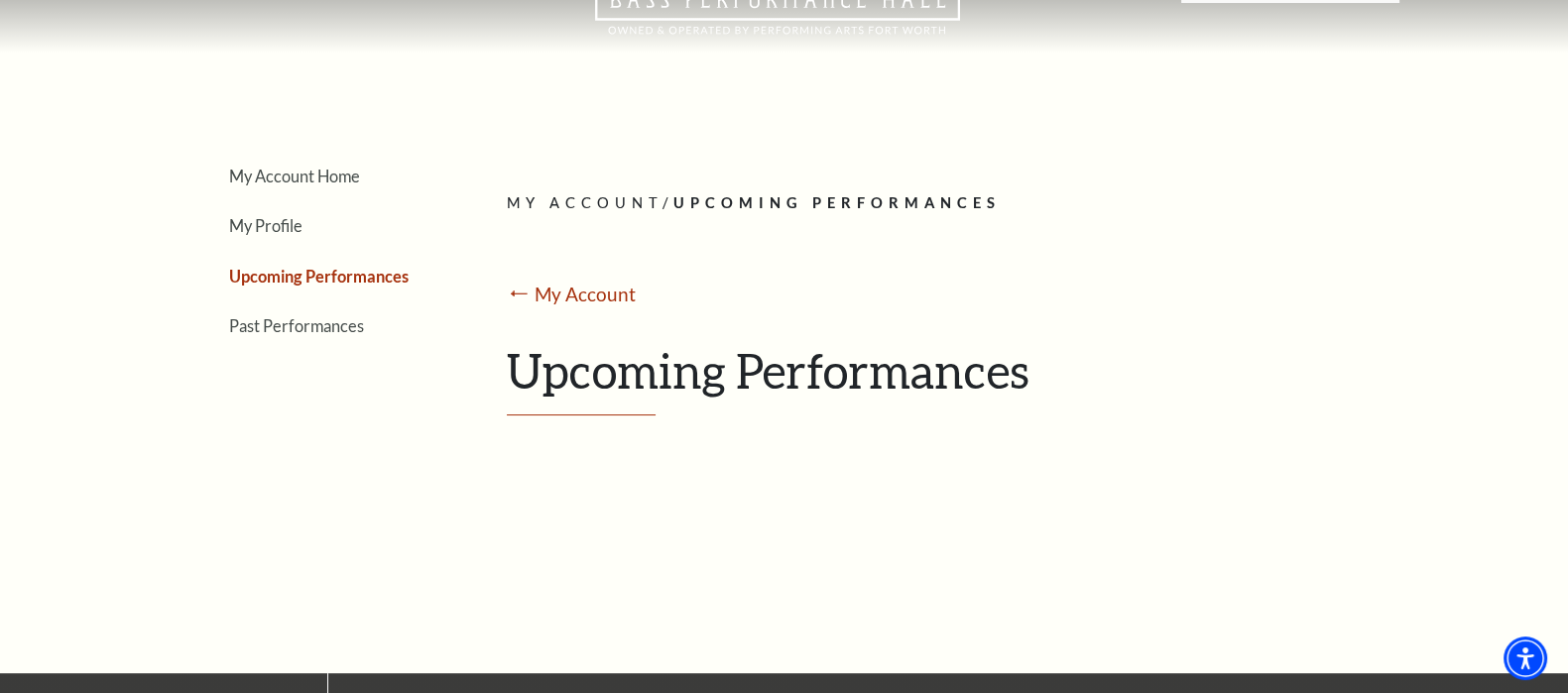 click on "⭠ My Account" at bounding box center (945, 295) 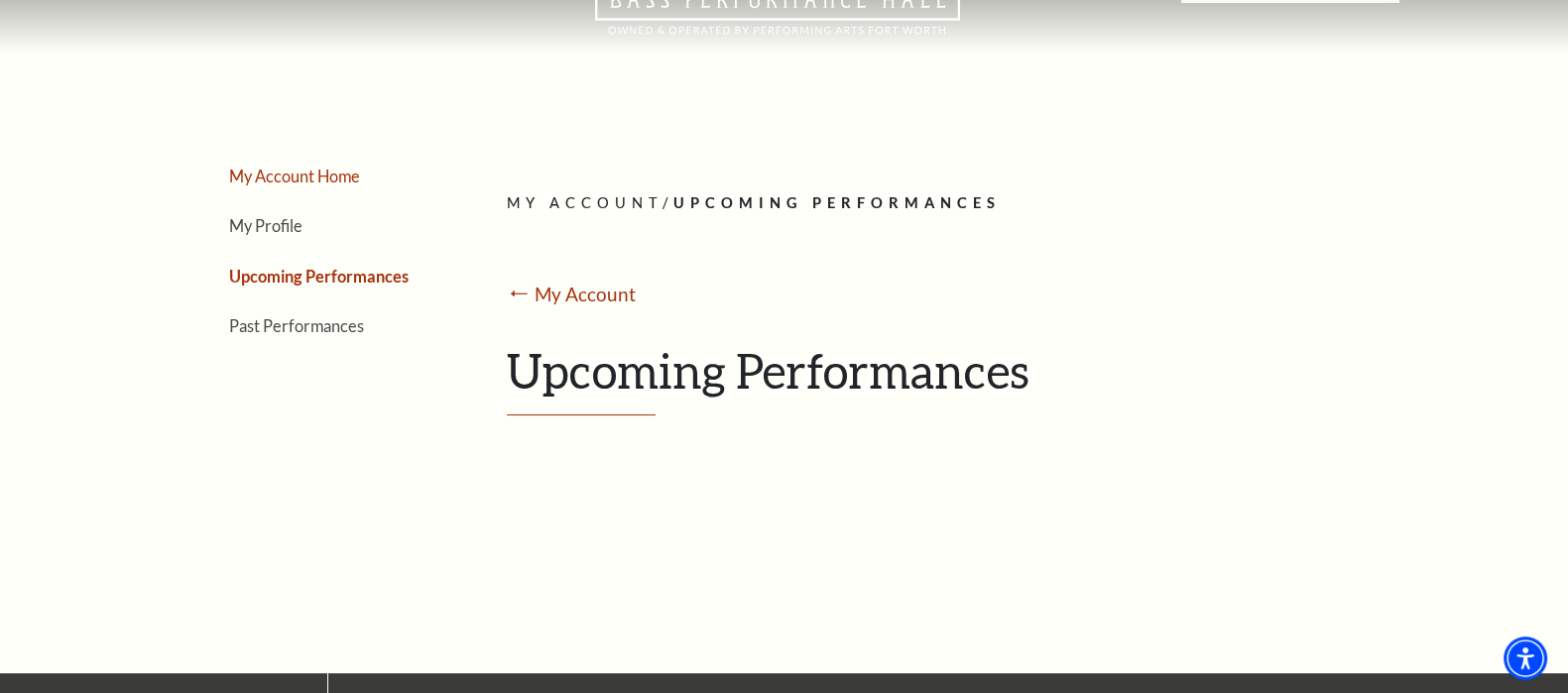 click on "My Account Home" at bounding box center (295, 175) 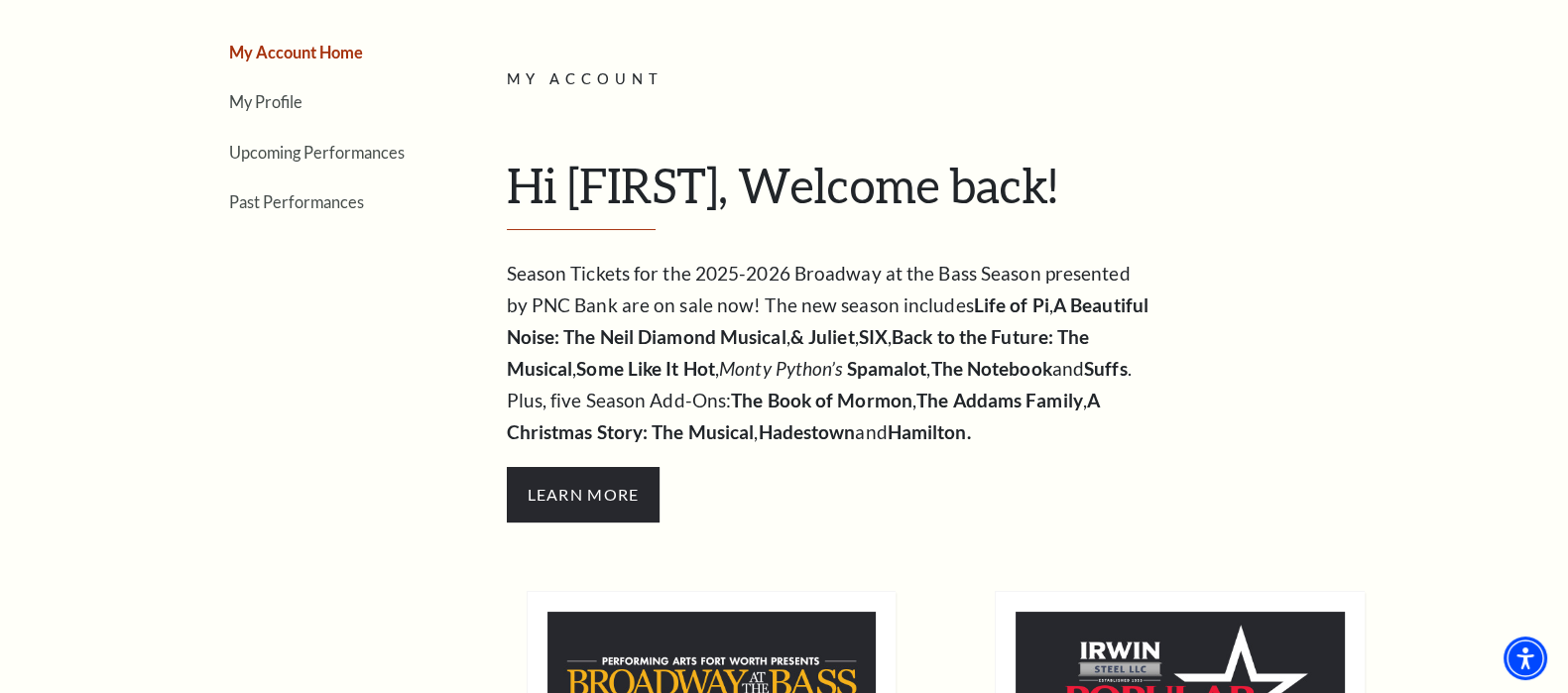 scroll, scrollTop: 0, scrollLeft: 0, axis: both 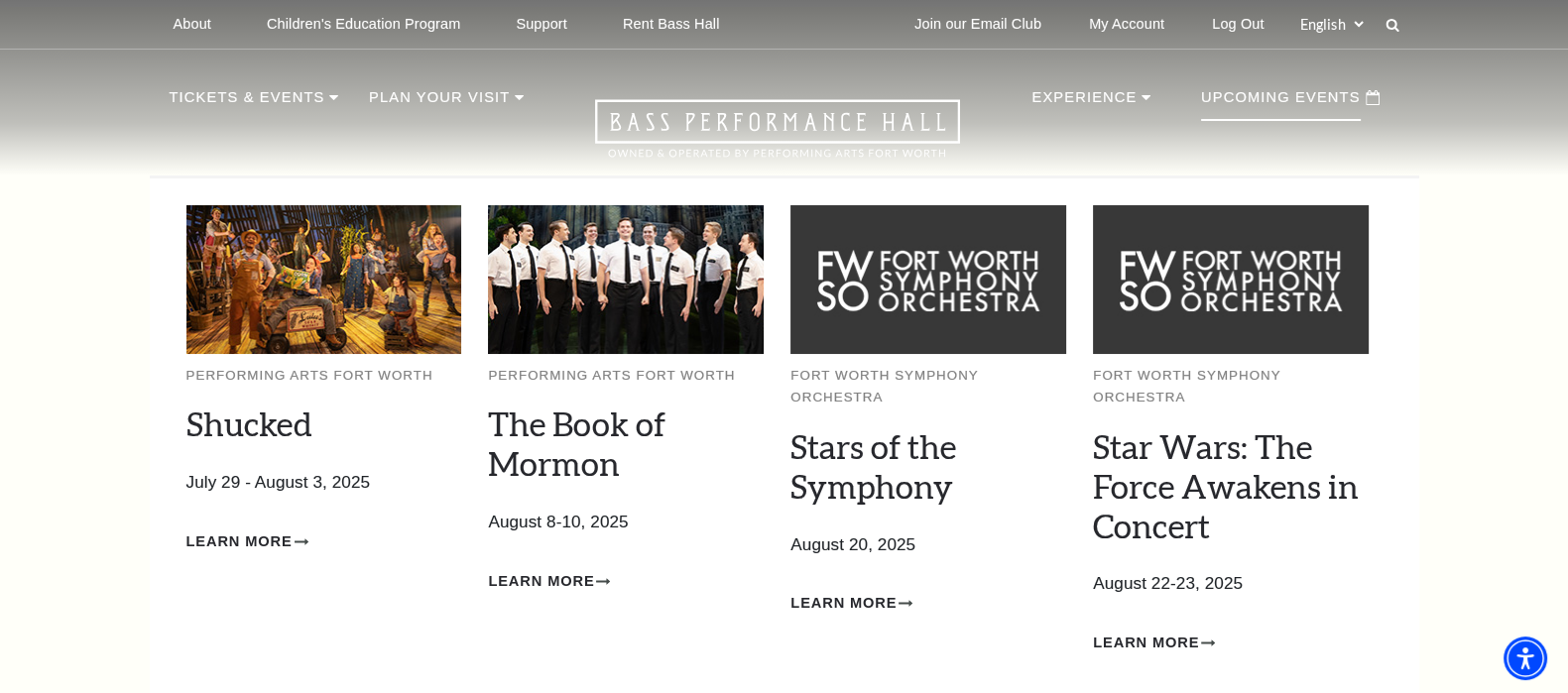 click on "Upcoming Events" at bounding box center [1280, 103] 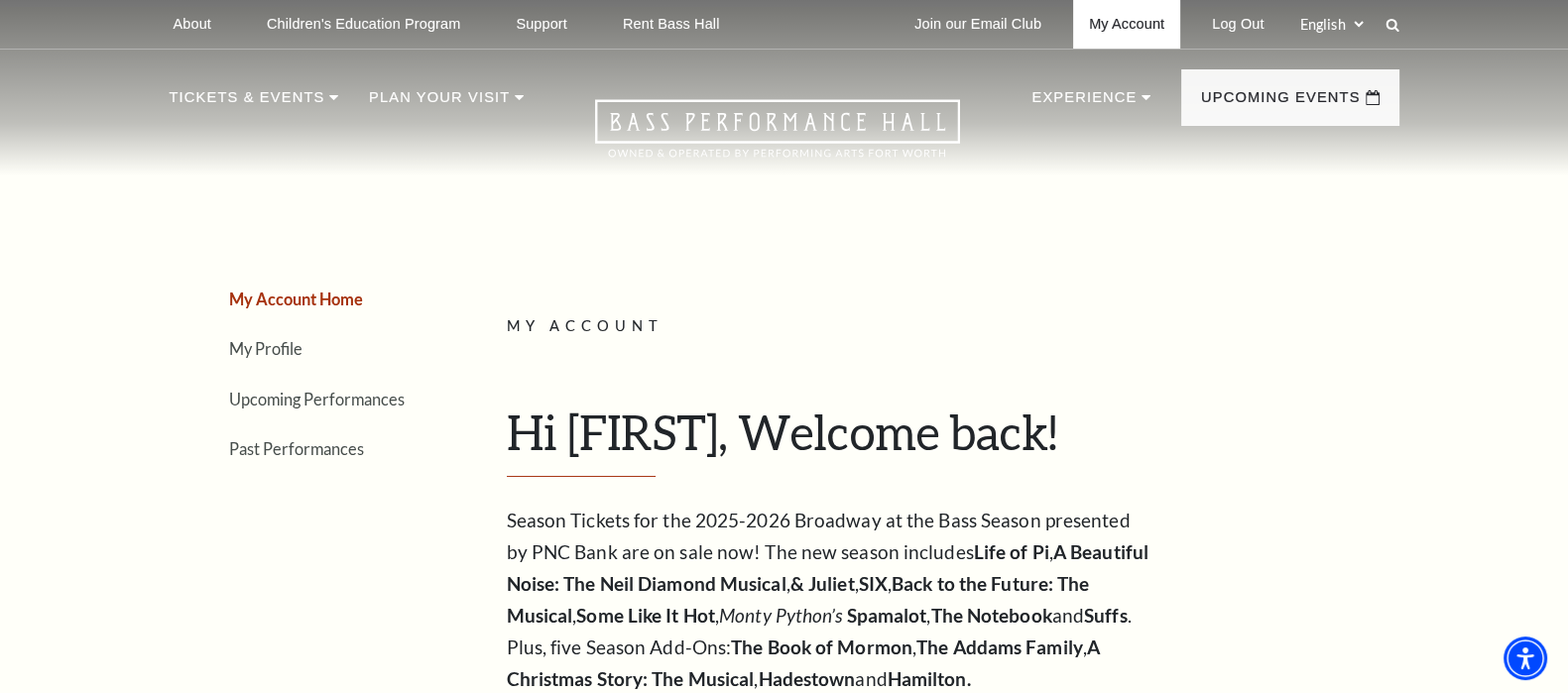 click on "My Account" at bounding box center (1127, 24) 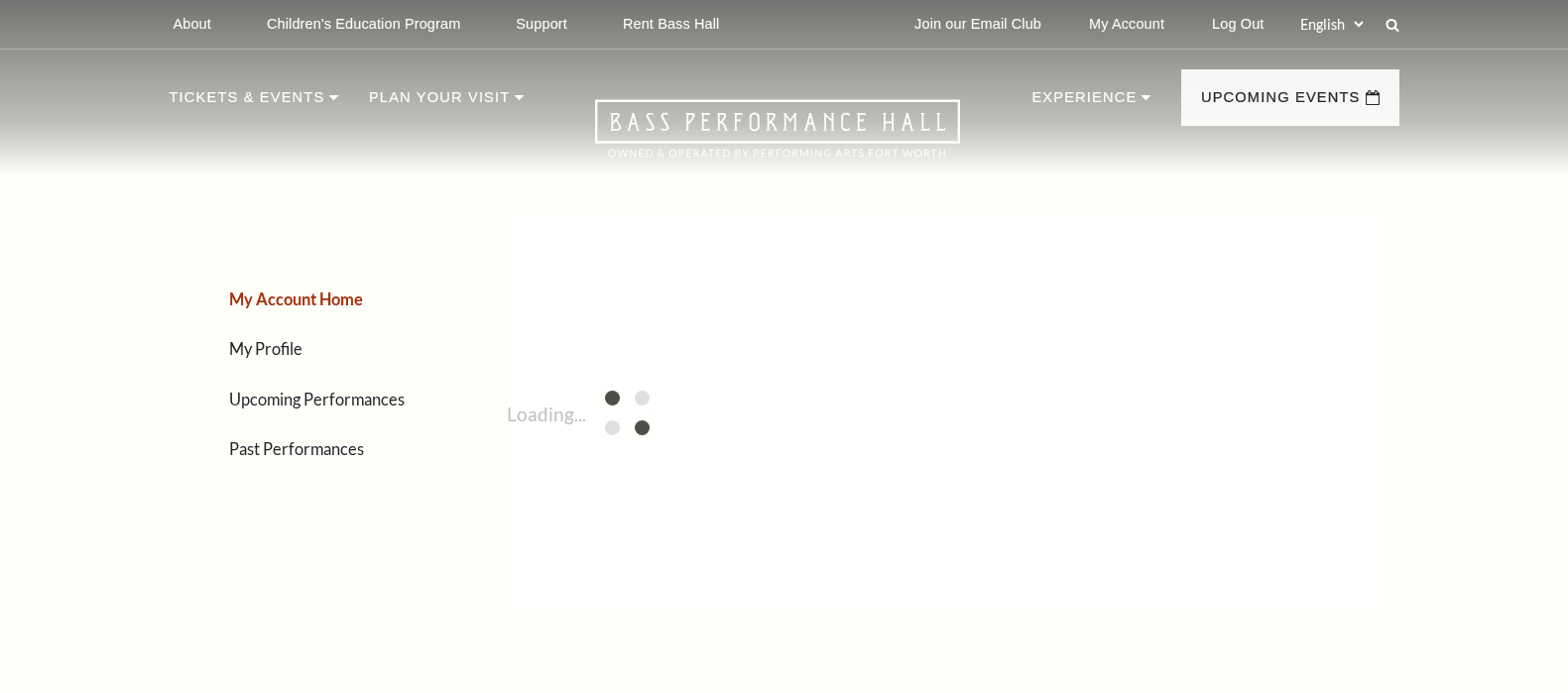 scroll, scrollTop: 0, scrollLeft: 0, axis: both 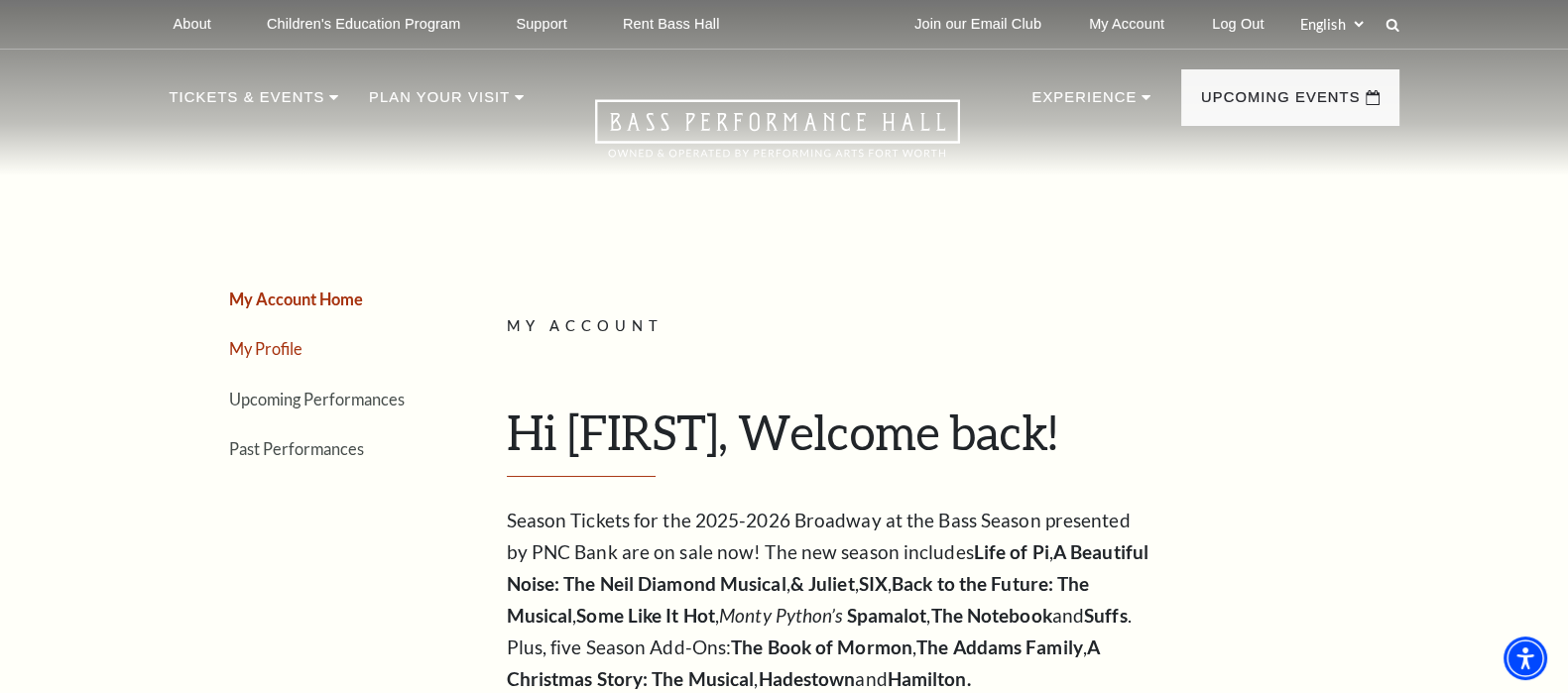 click on "My Profile" at bounding box center [266, 348] 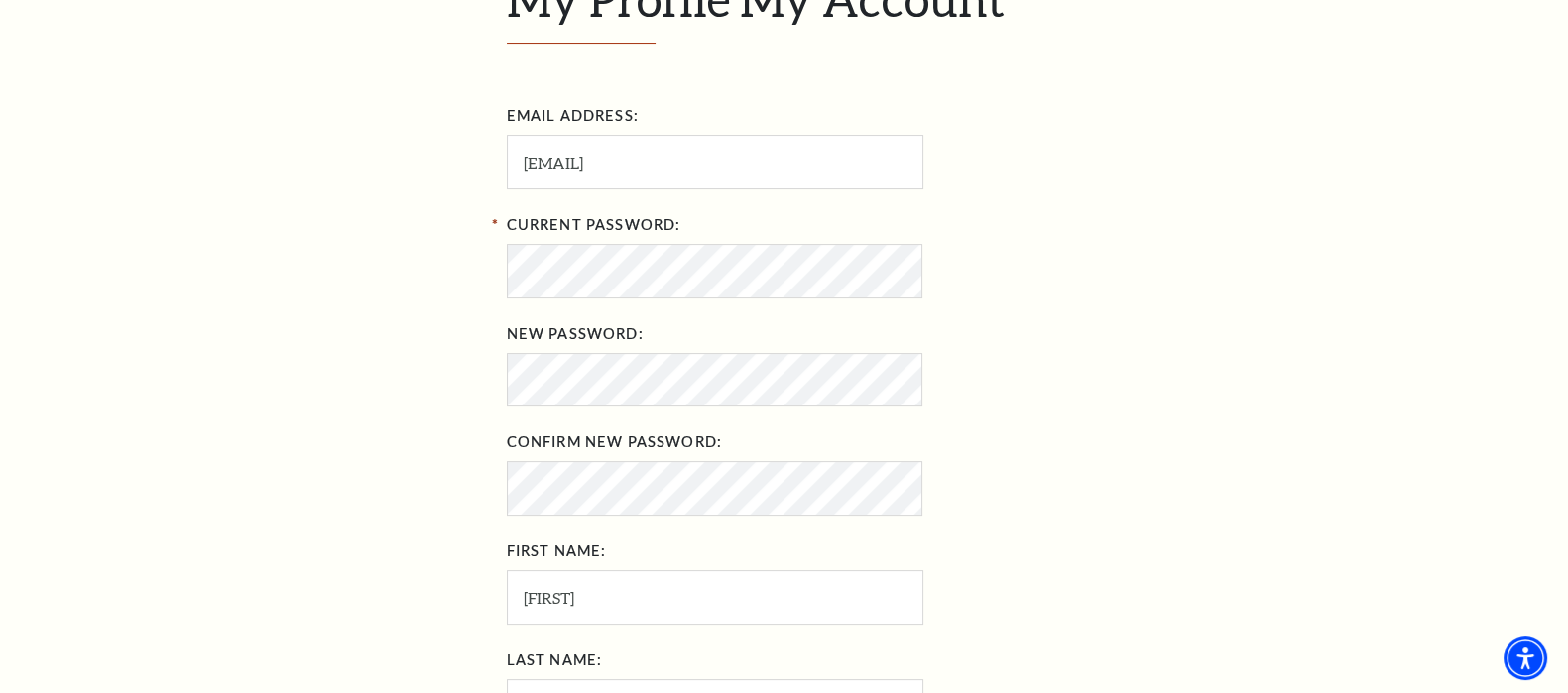 scroll, scrollTop: 123, scrollLeft: 0, axis: vertical 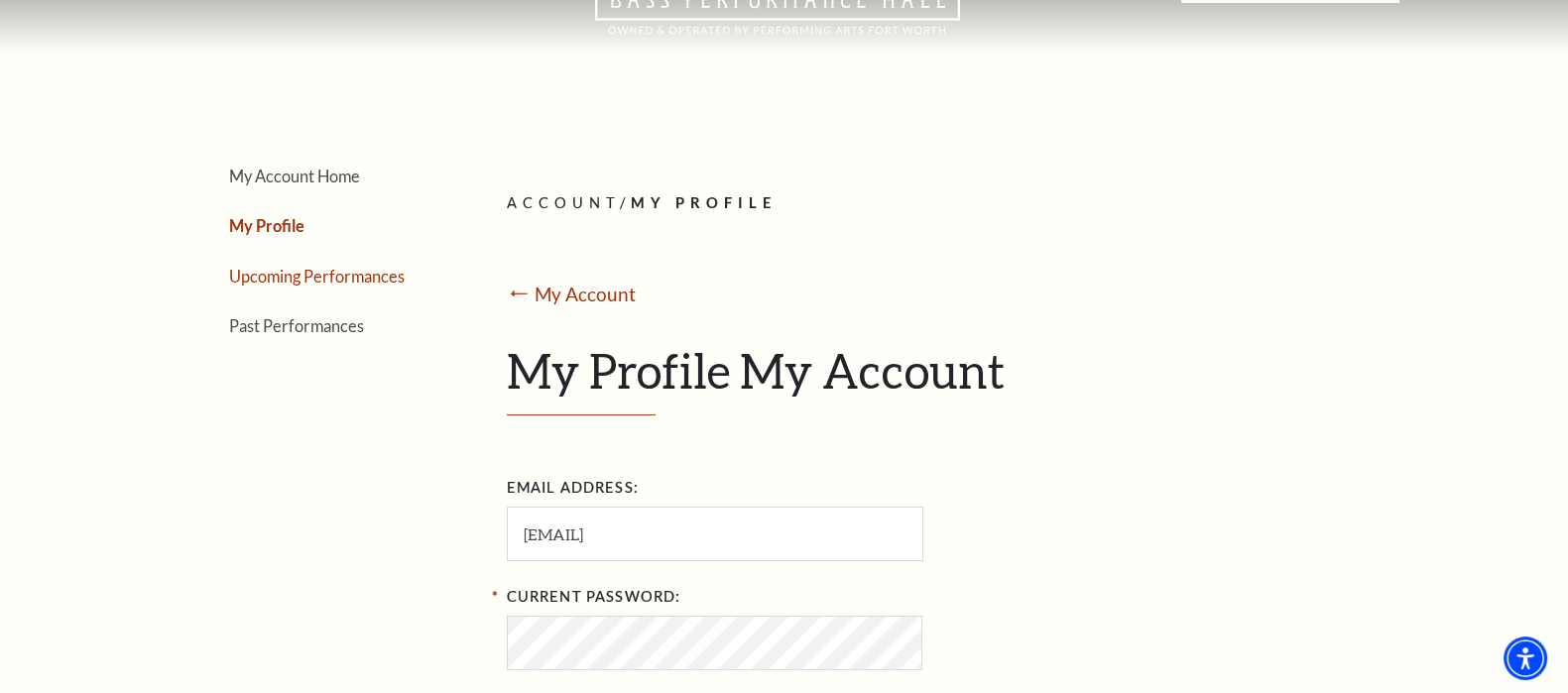 click on "Upcoming Performances" at bounding box center (316, 276) 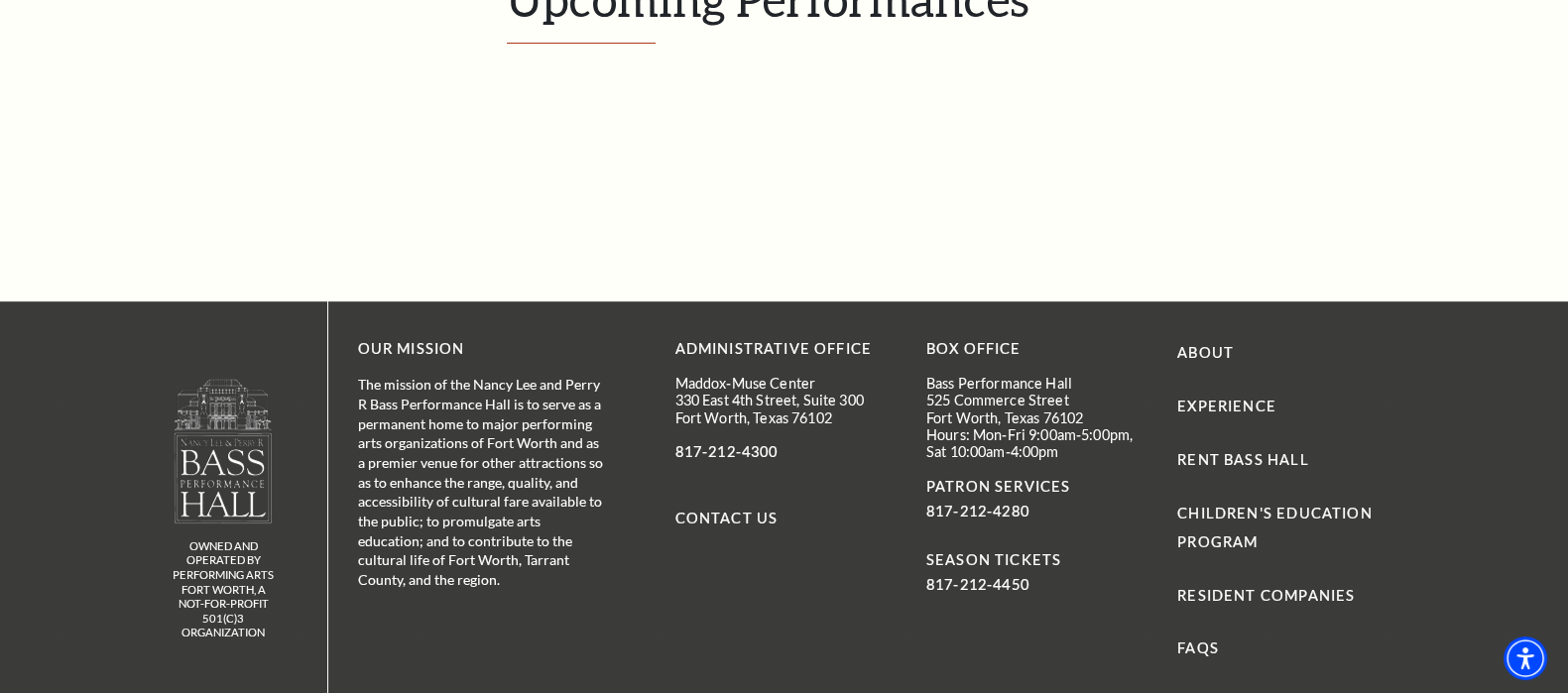 scroll, scrollTop: 123, scrollLeft: 0, axis: vertical 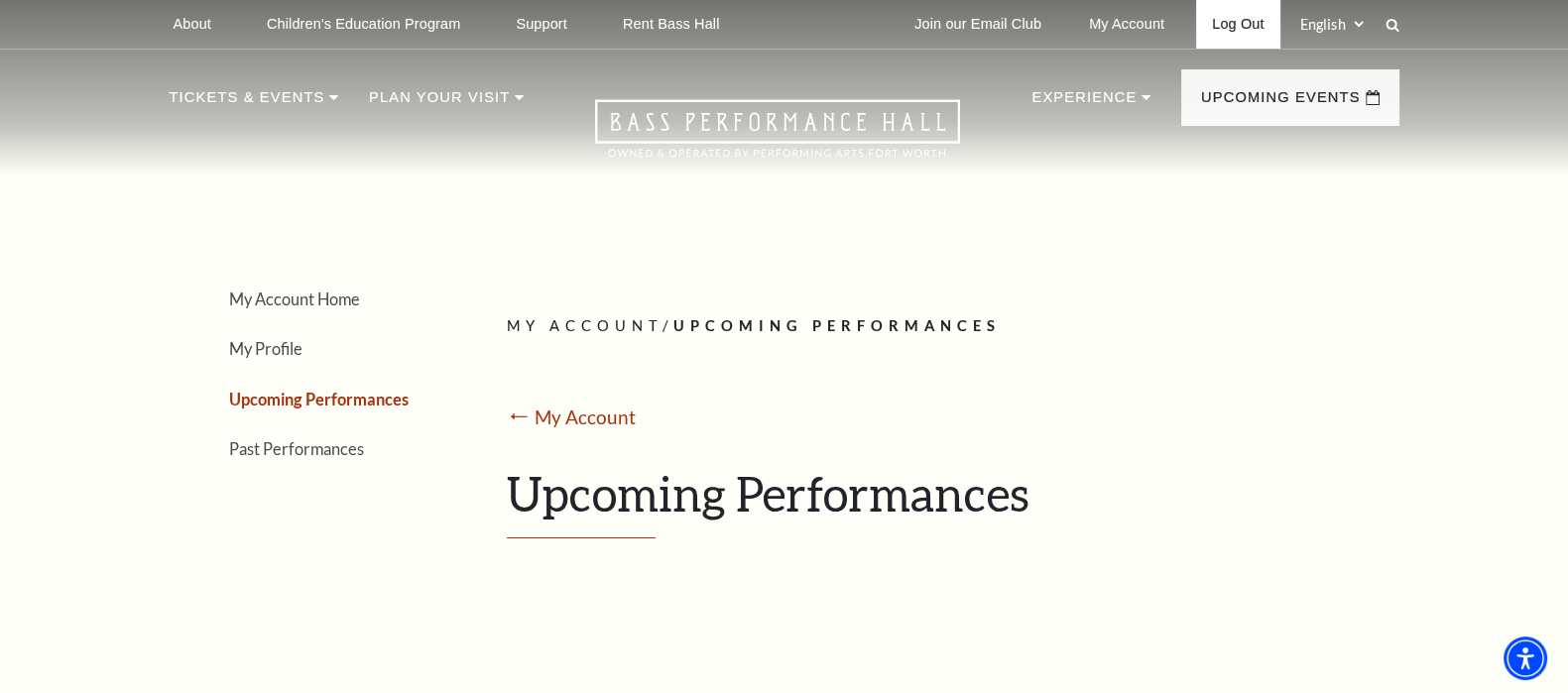 click on "Log Out" at bounding box center (1238, 24) 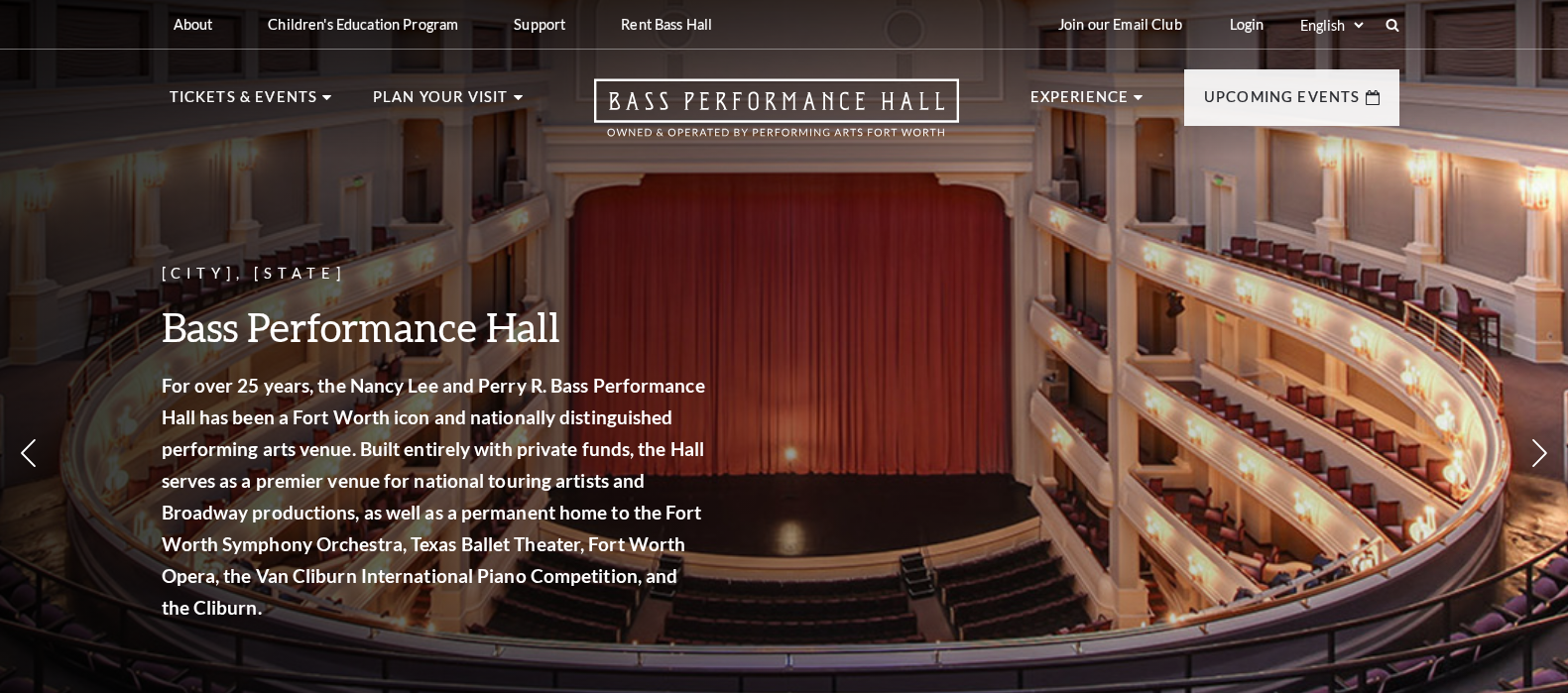 scroll, scrollTop: 0, scrollLeft: 0, axis: both 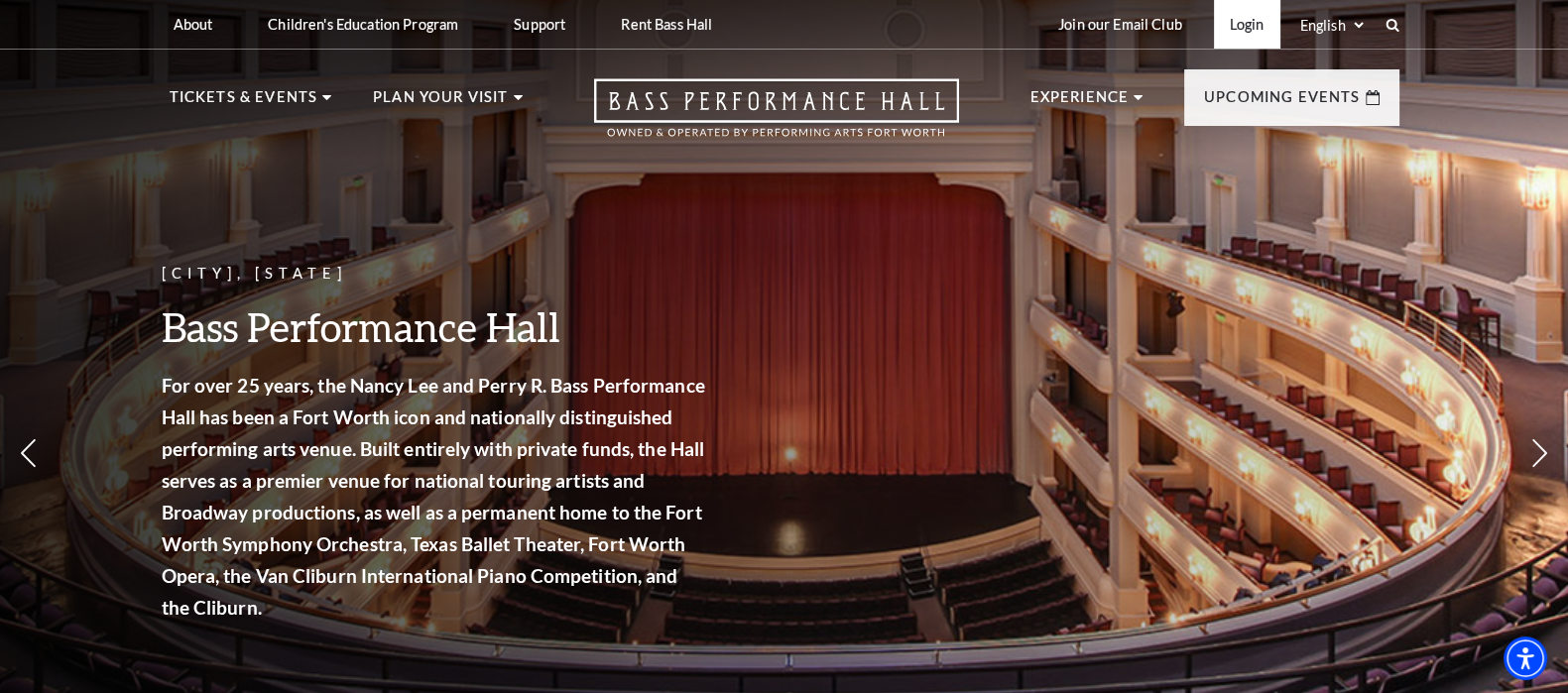 click on "Login" at bounding box center [1247, 24] 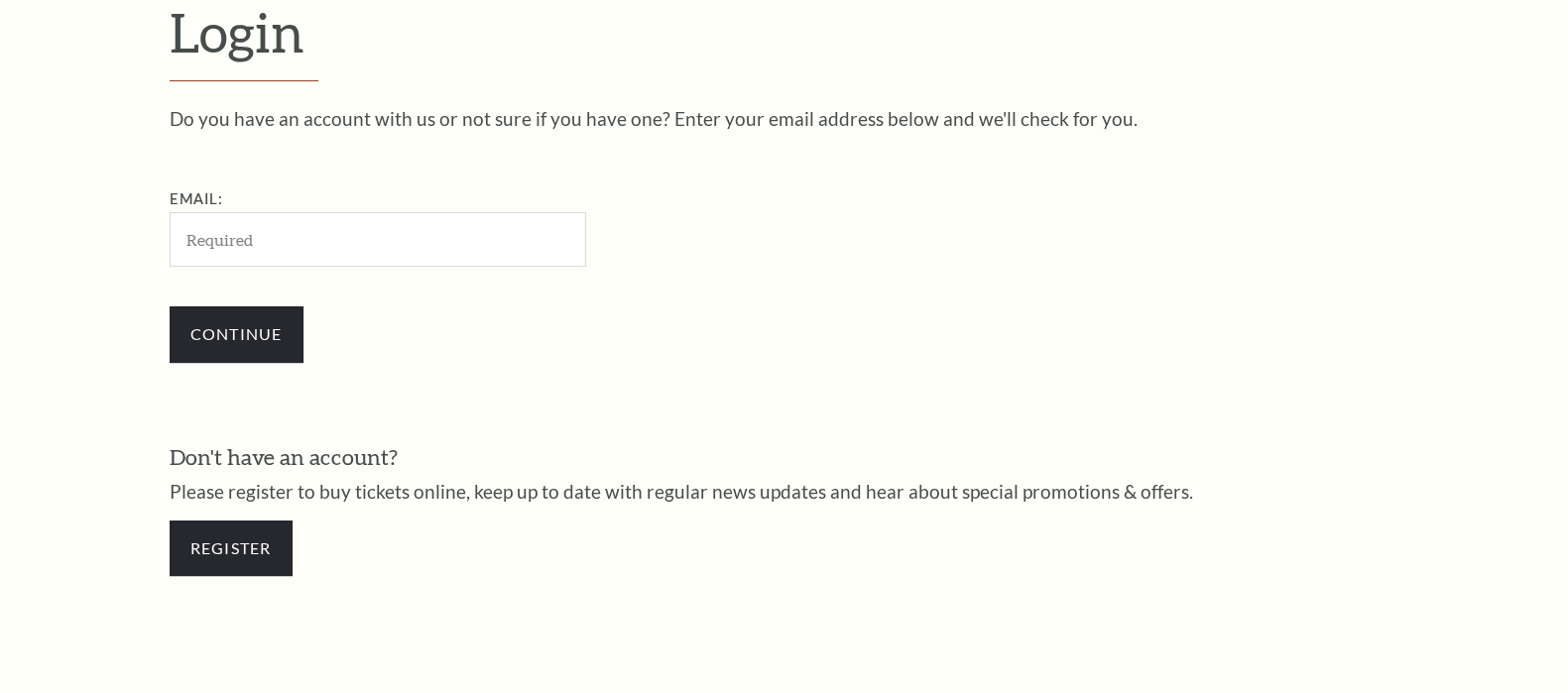 scroll, scrollTop: 0, scrollLeft: 0, axis: both 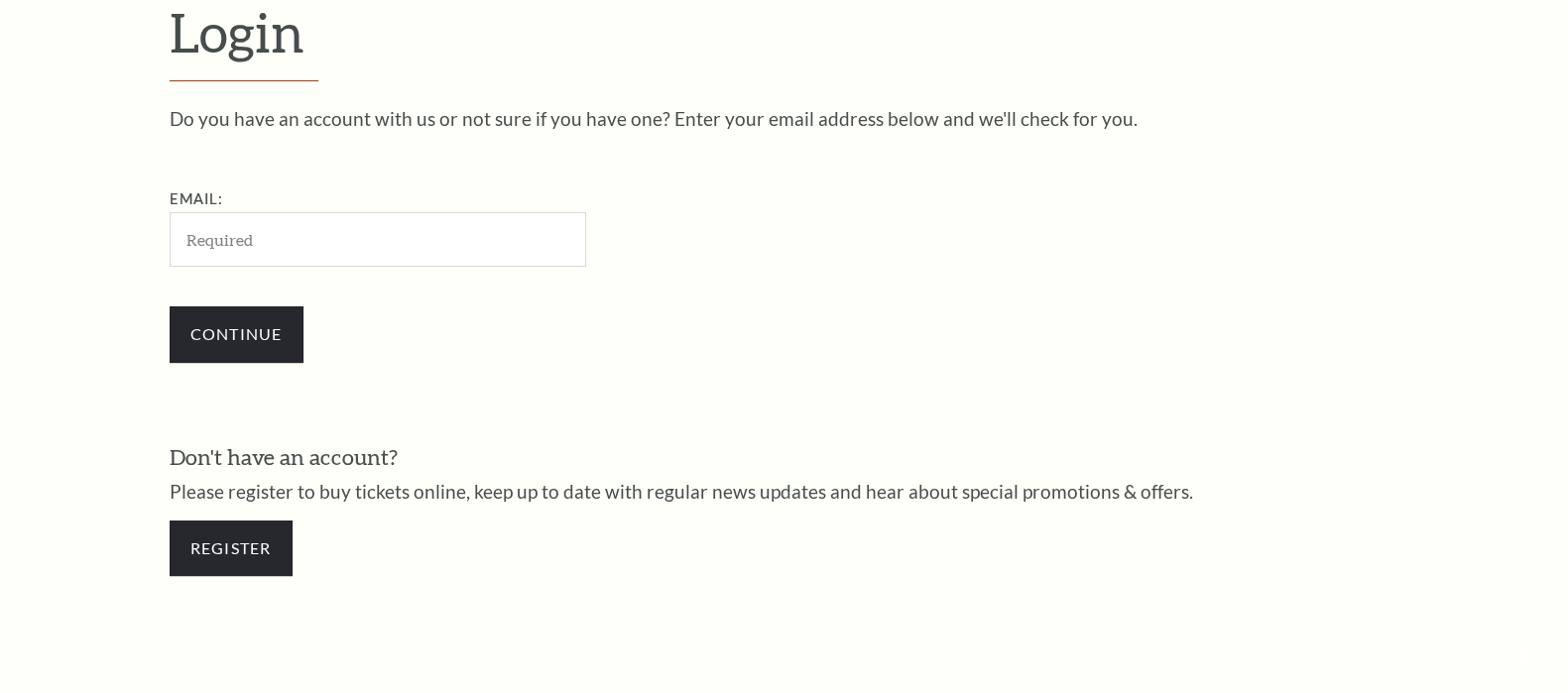click on "Email:" at bounding box center [378, 239] 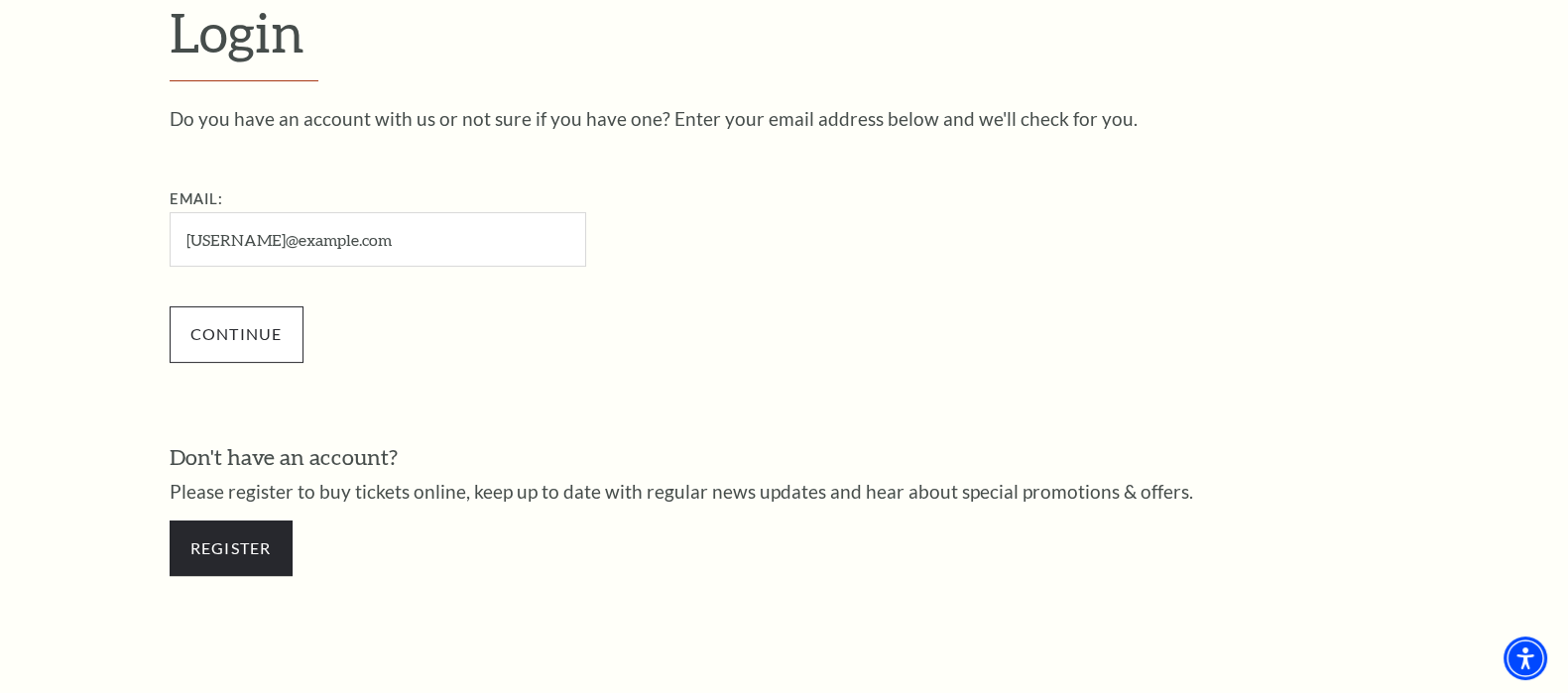 type on "[USERNAME]@example.com" 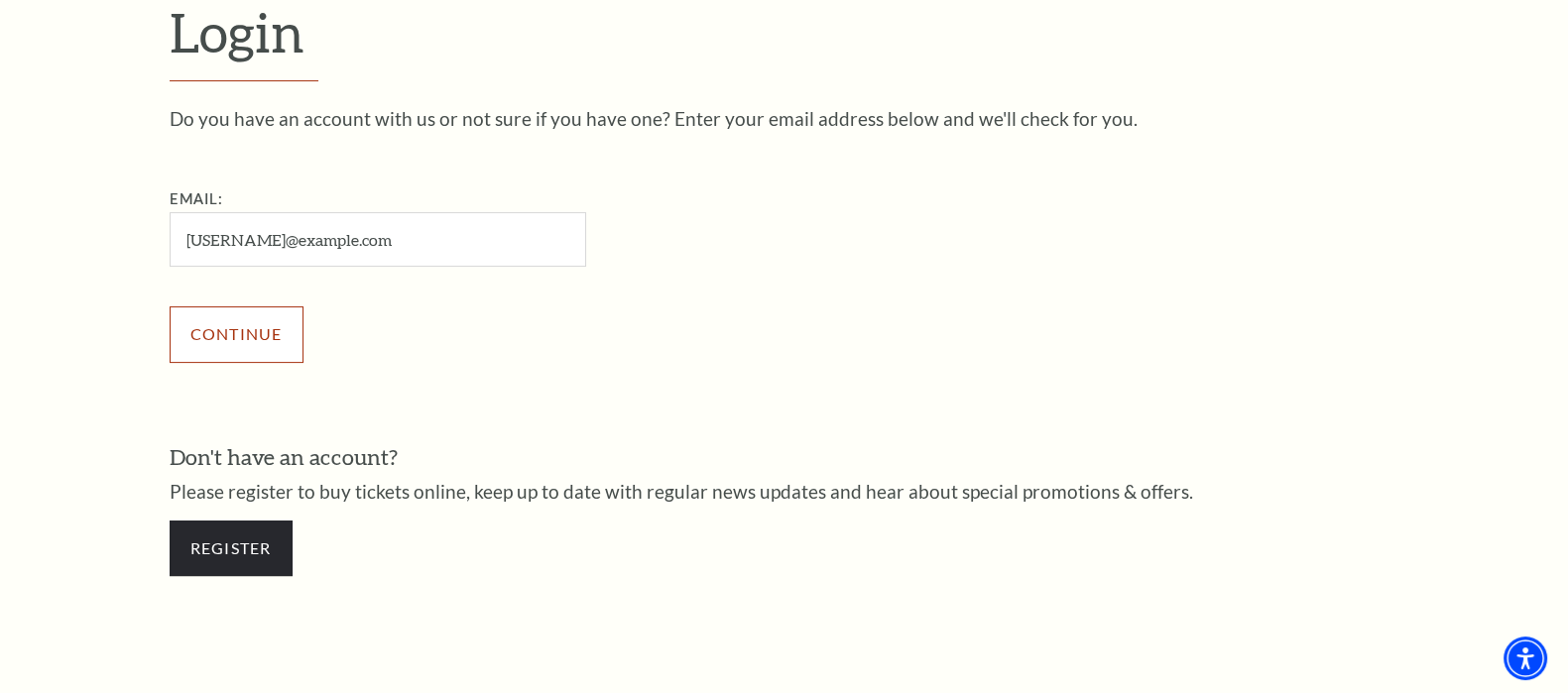 click on "Continue" at bounding box center [236, 334] 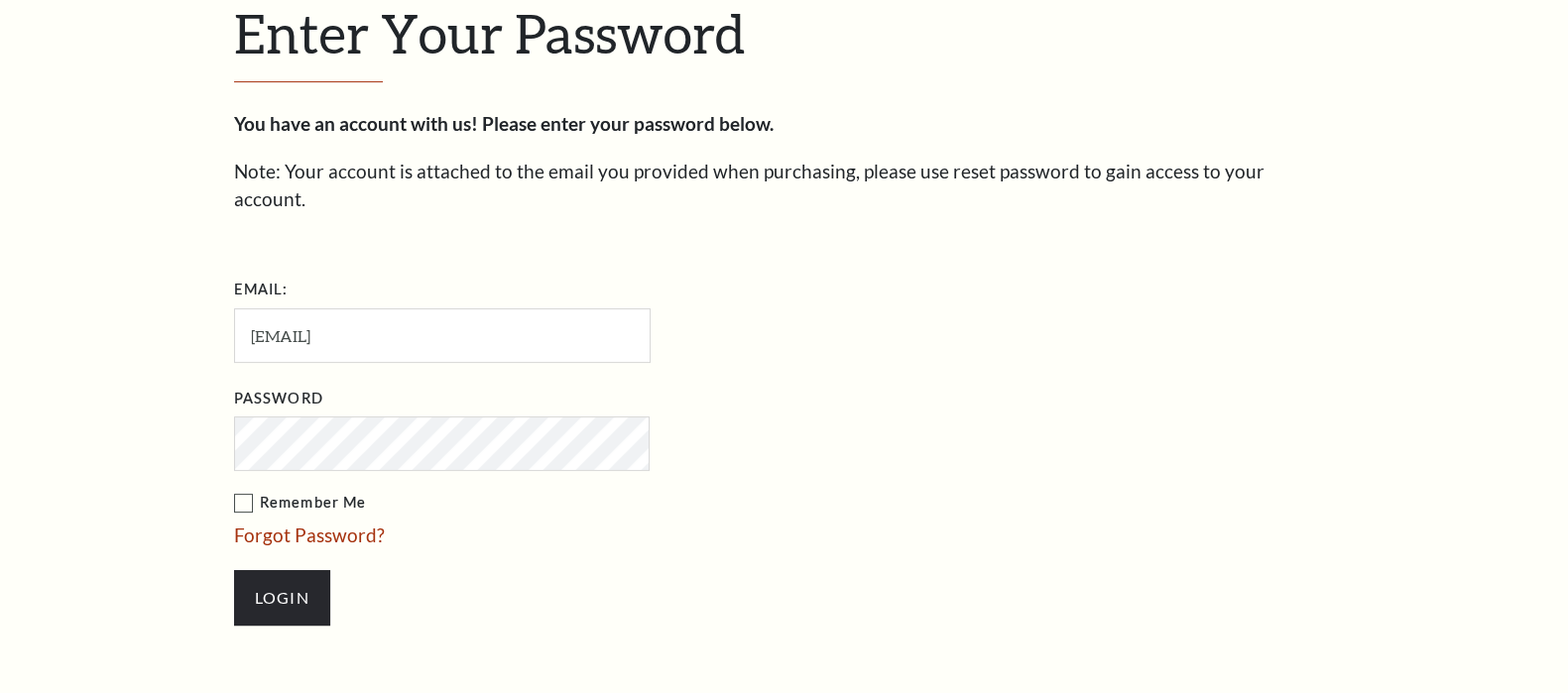 scroll, scrollTop: 617, scrollLeft: 0, axis: vertical 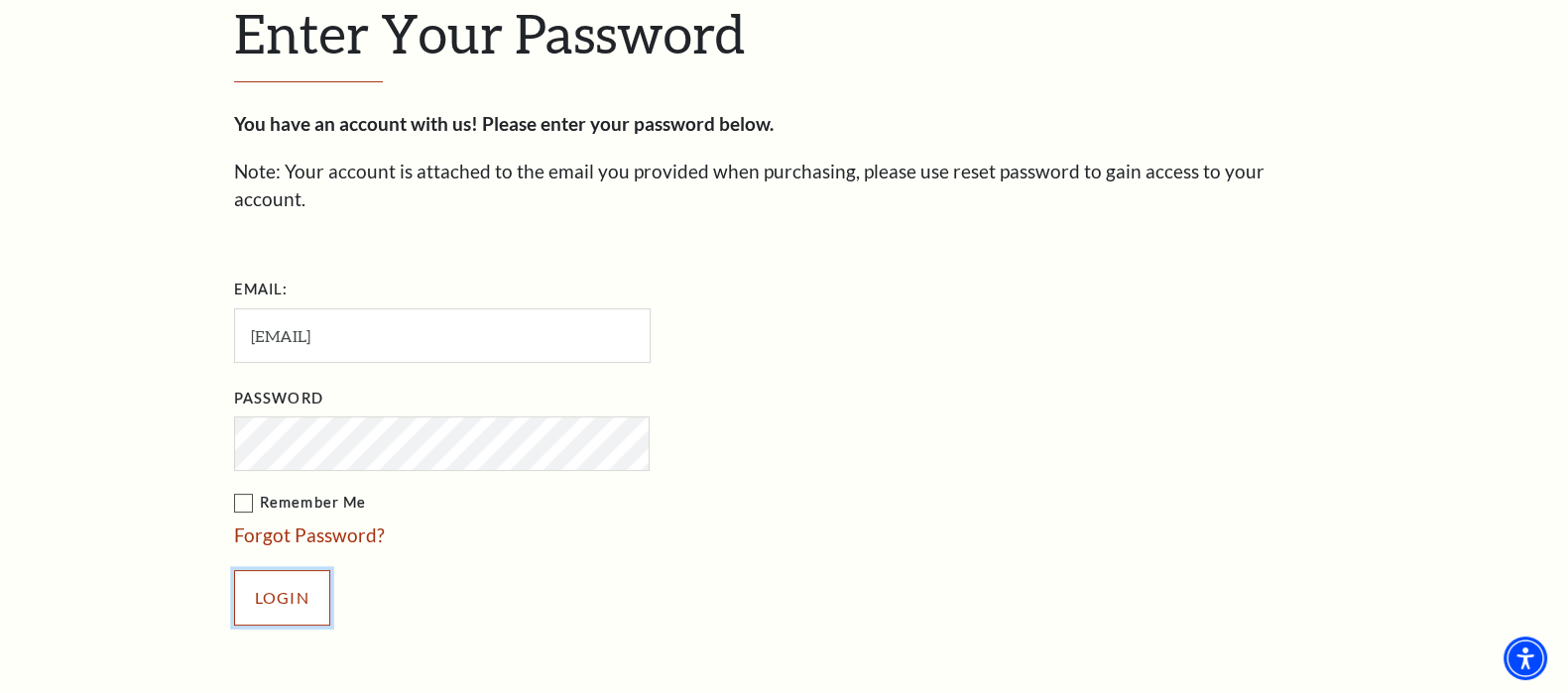 click on "Login" at bounding box center [282, 598] 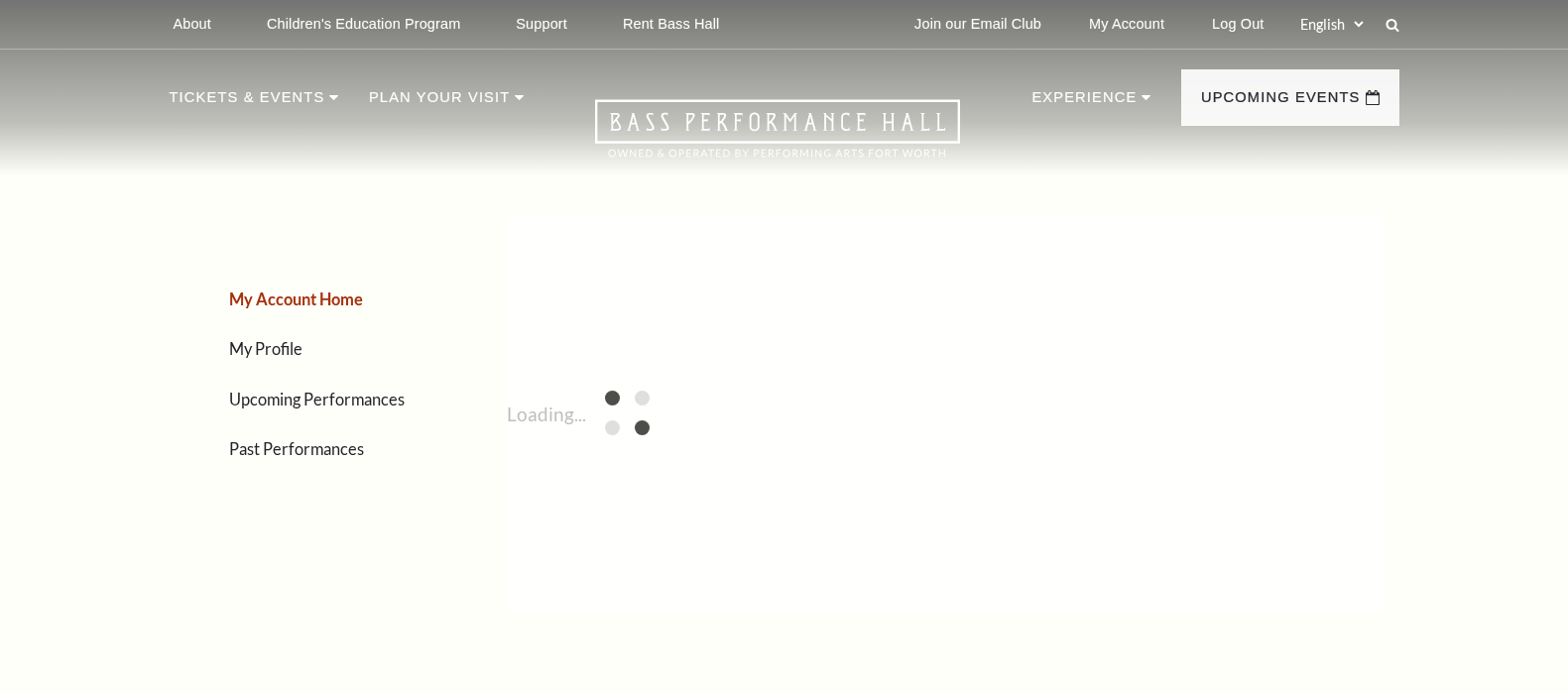 scroll, scrollTop: 0, scrollLeft: 0, axis: both 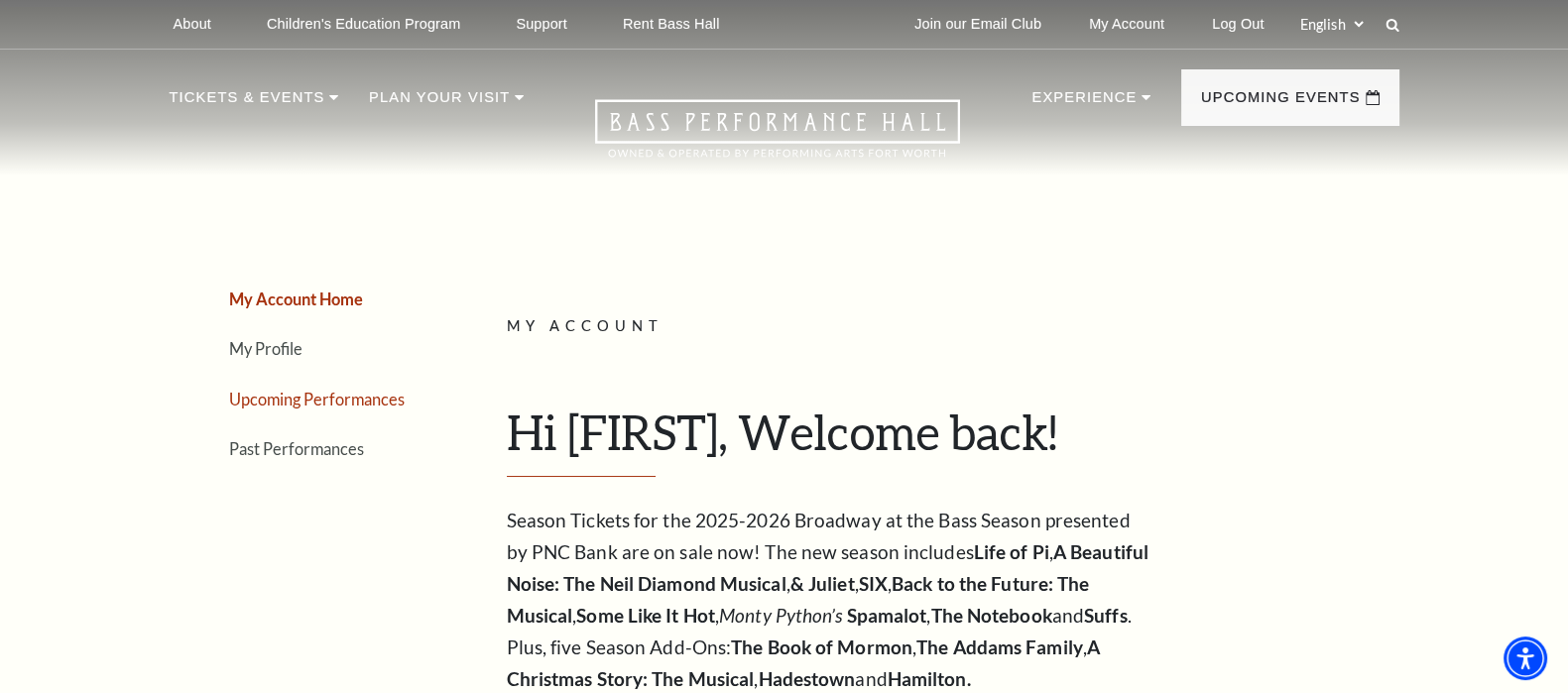 click on "Upcoming Performances" at bounding box center [316, 399] 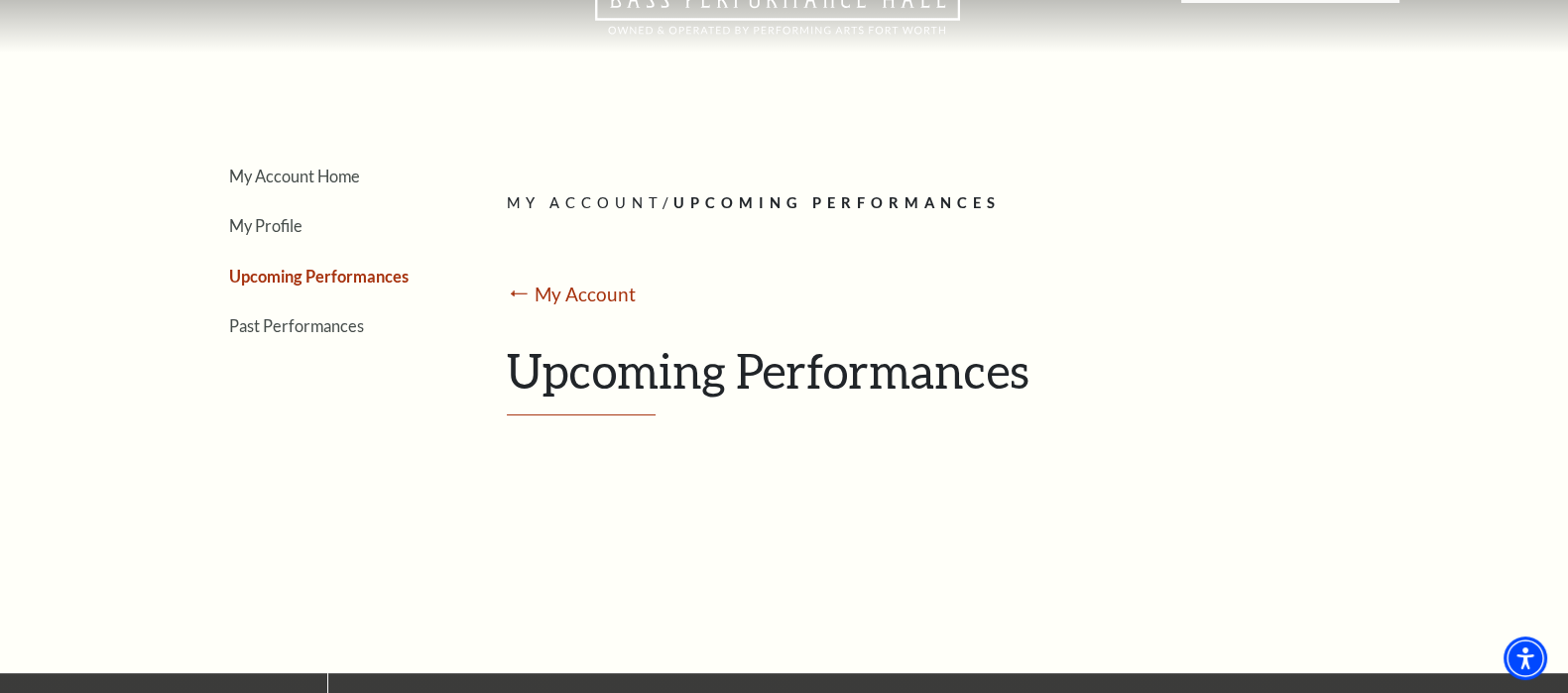 scroll, scrollTop: 0, scrollLeft: 0, axis: both 